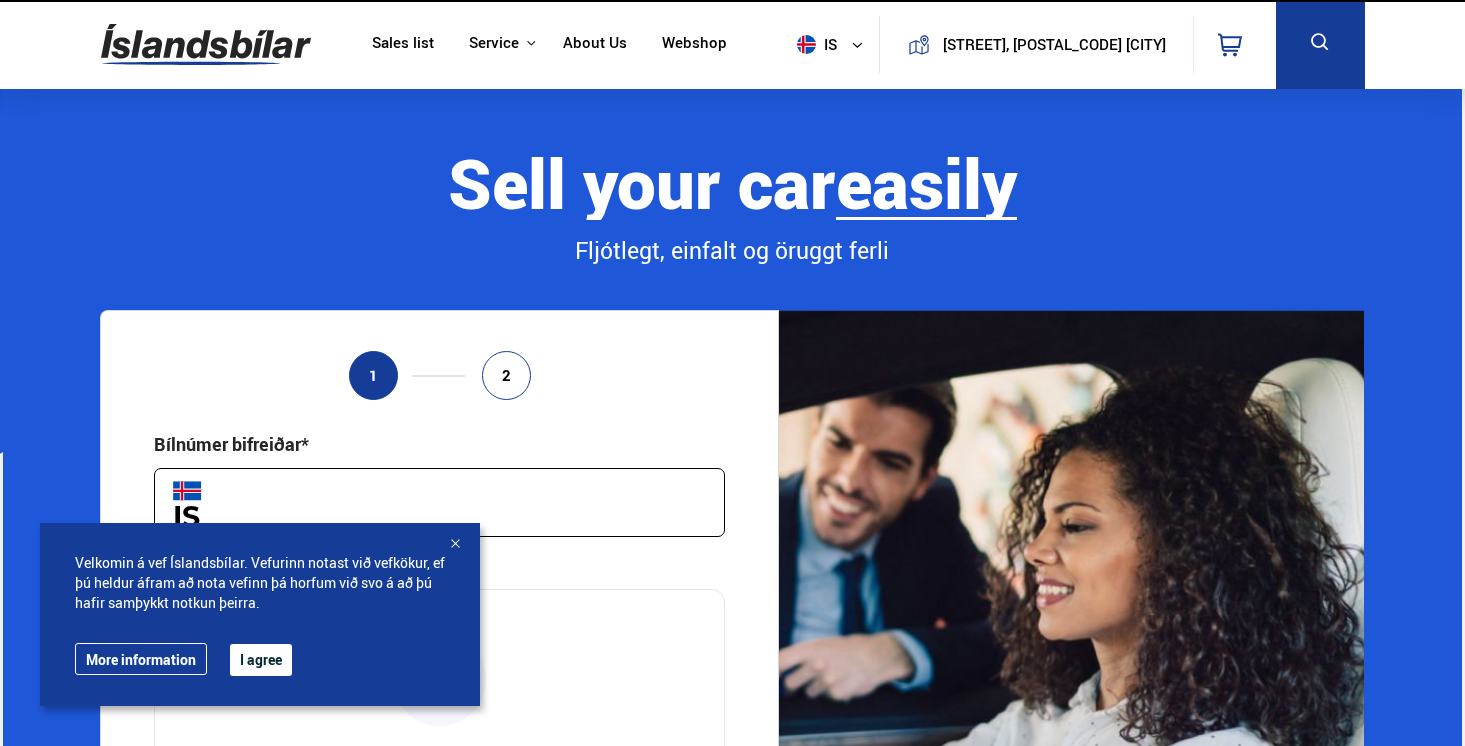 scroll, scrollTop: 0, scrollLeft: 0, axis: both 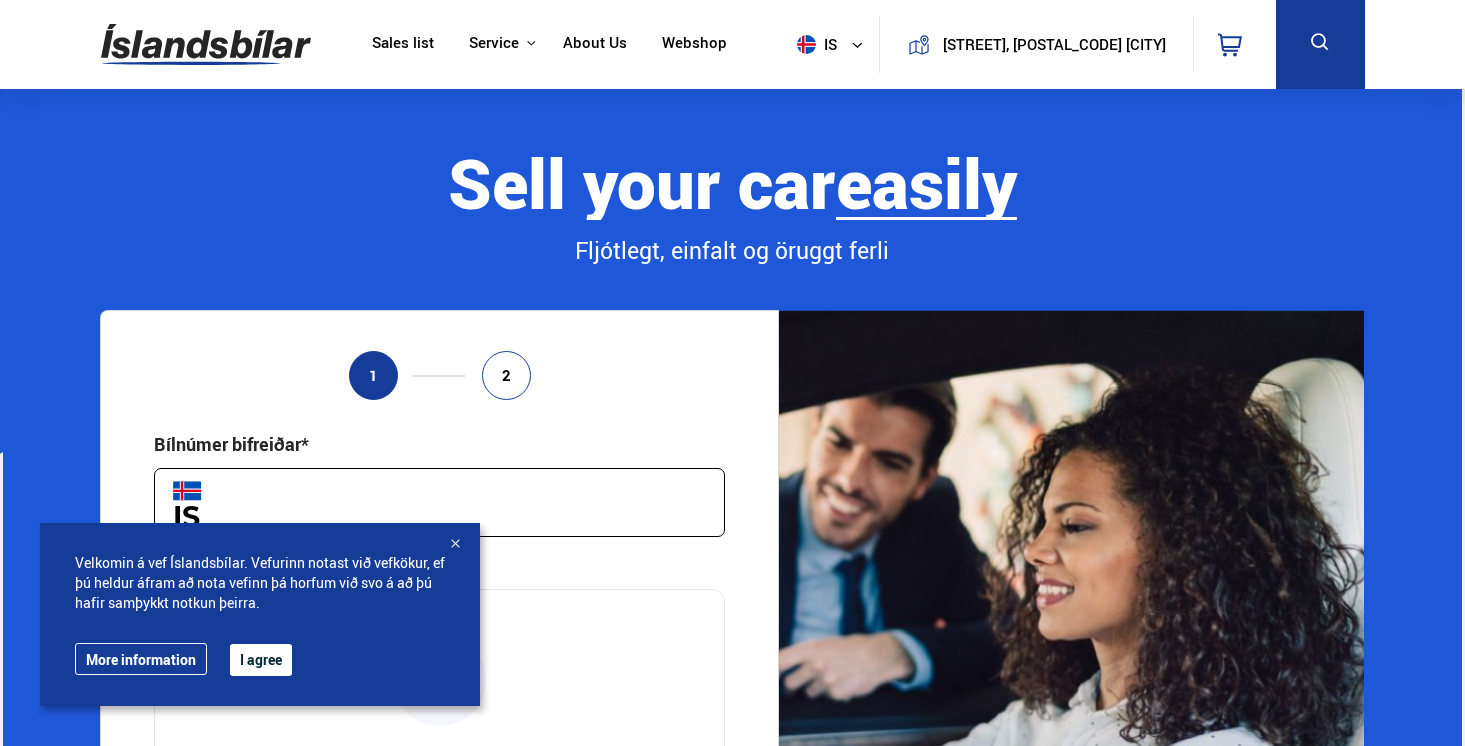 click on "I agree" at bounding box center (261, 660) 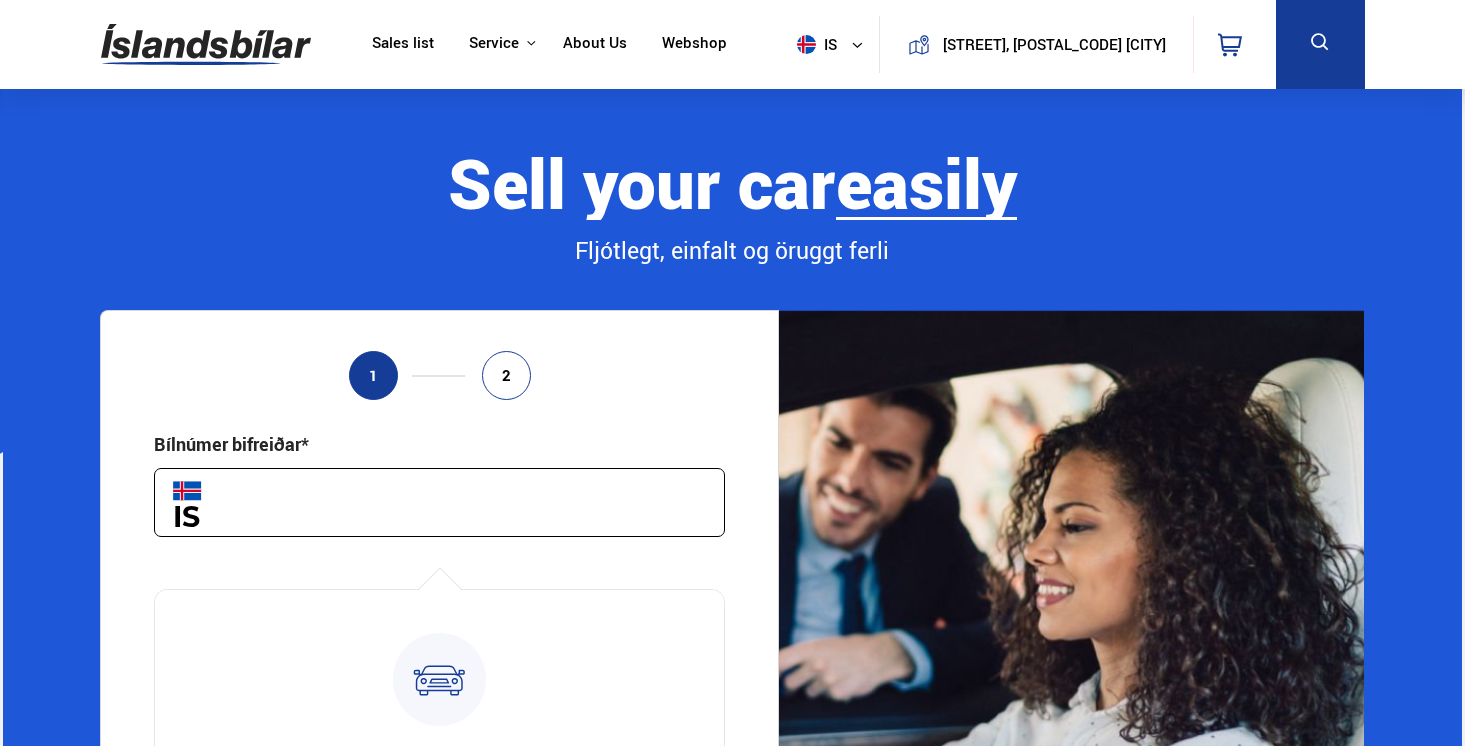 scroll, scrollTop: 0, scrollLeft: 0, axis: both 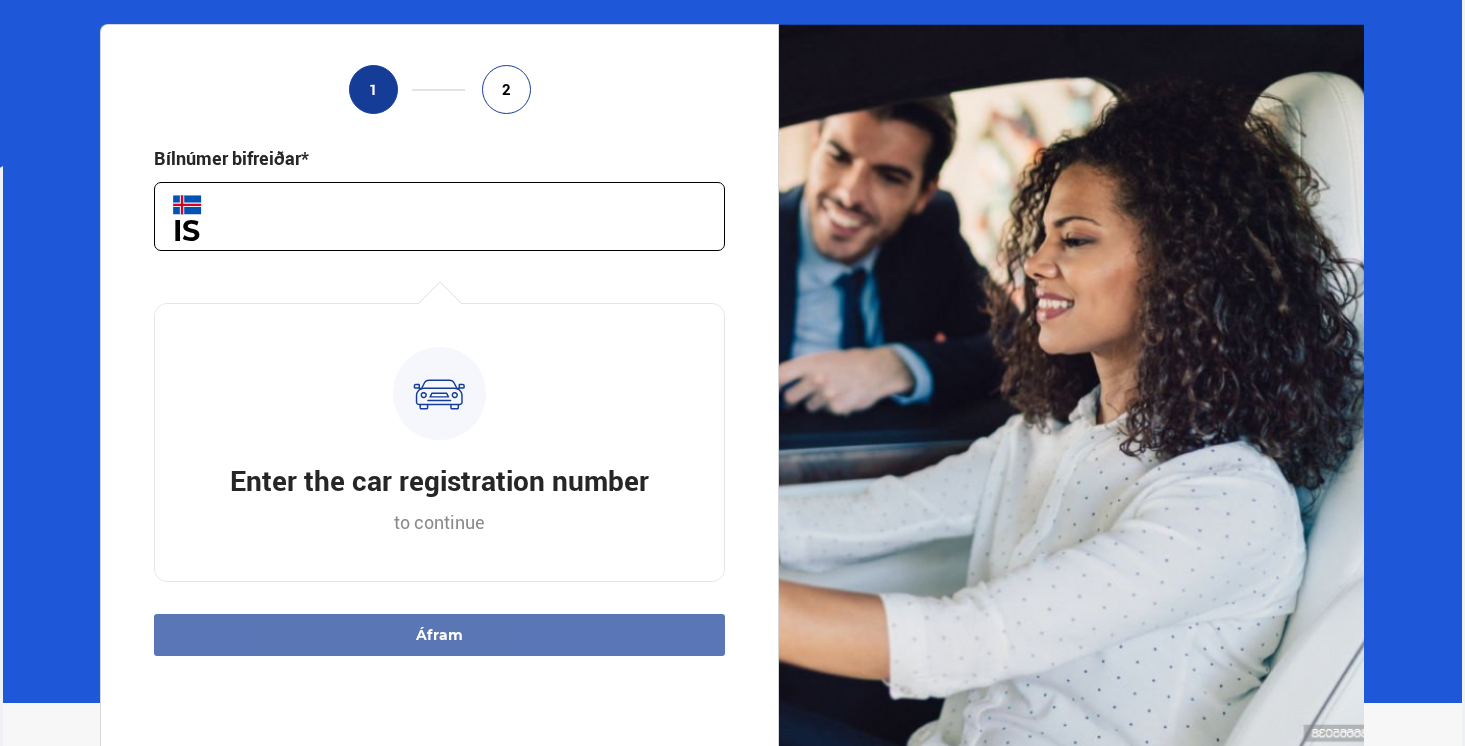 click at bounding box center (439, 216) 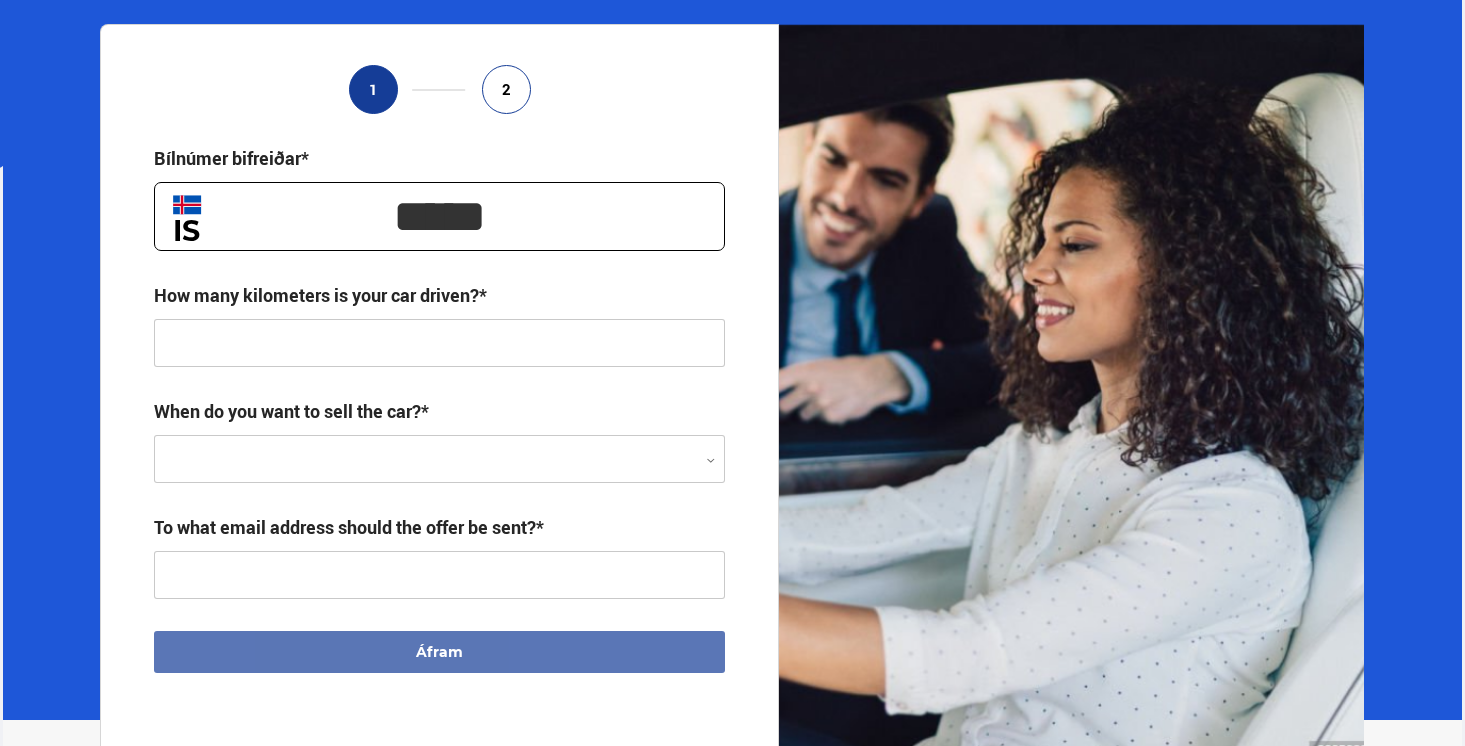 type on "*****" 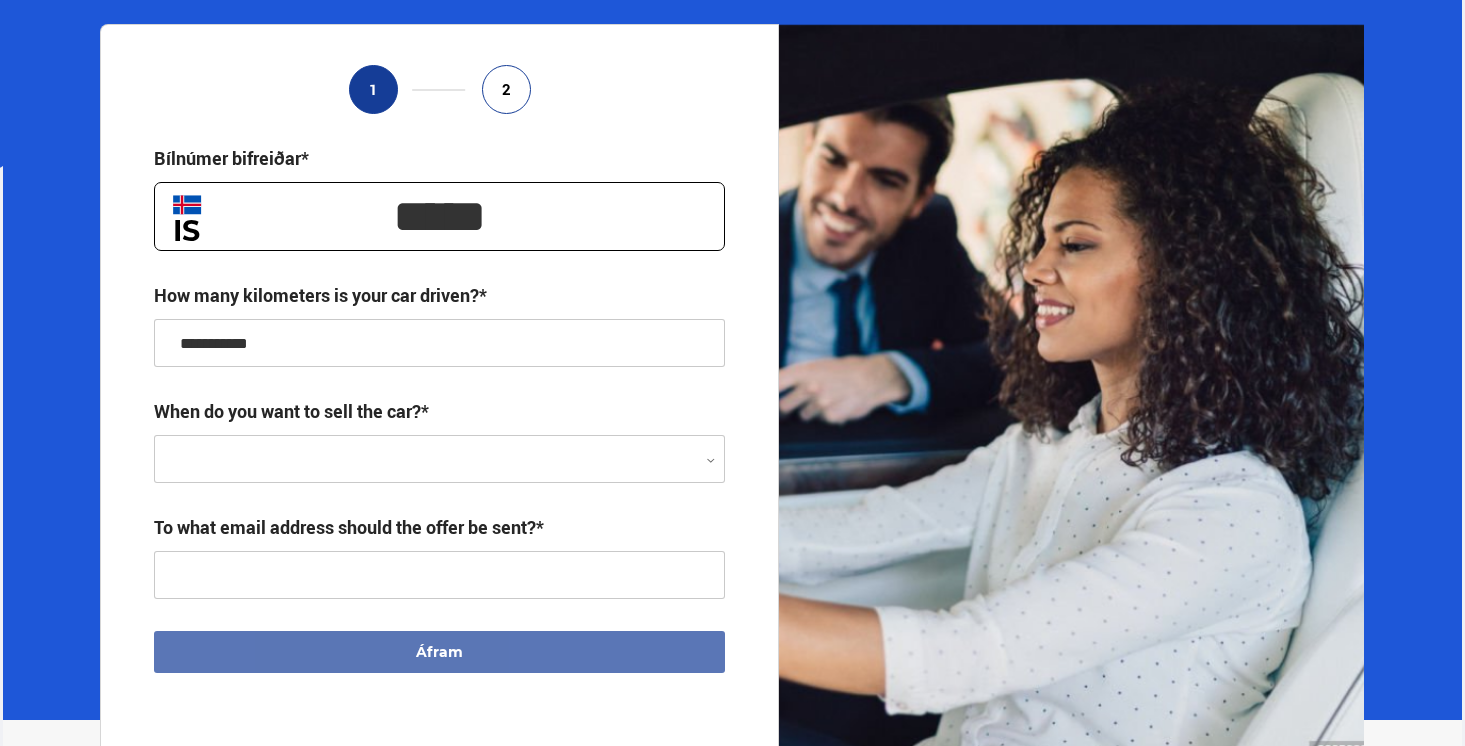 click at bounding box center (439, 460) 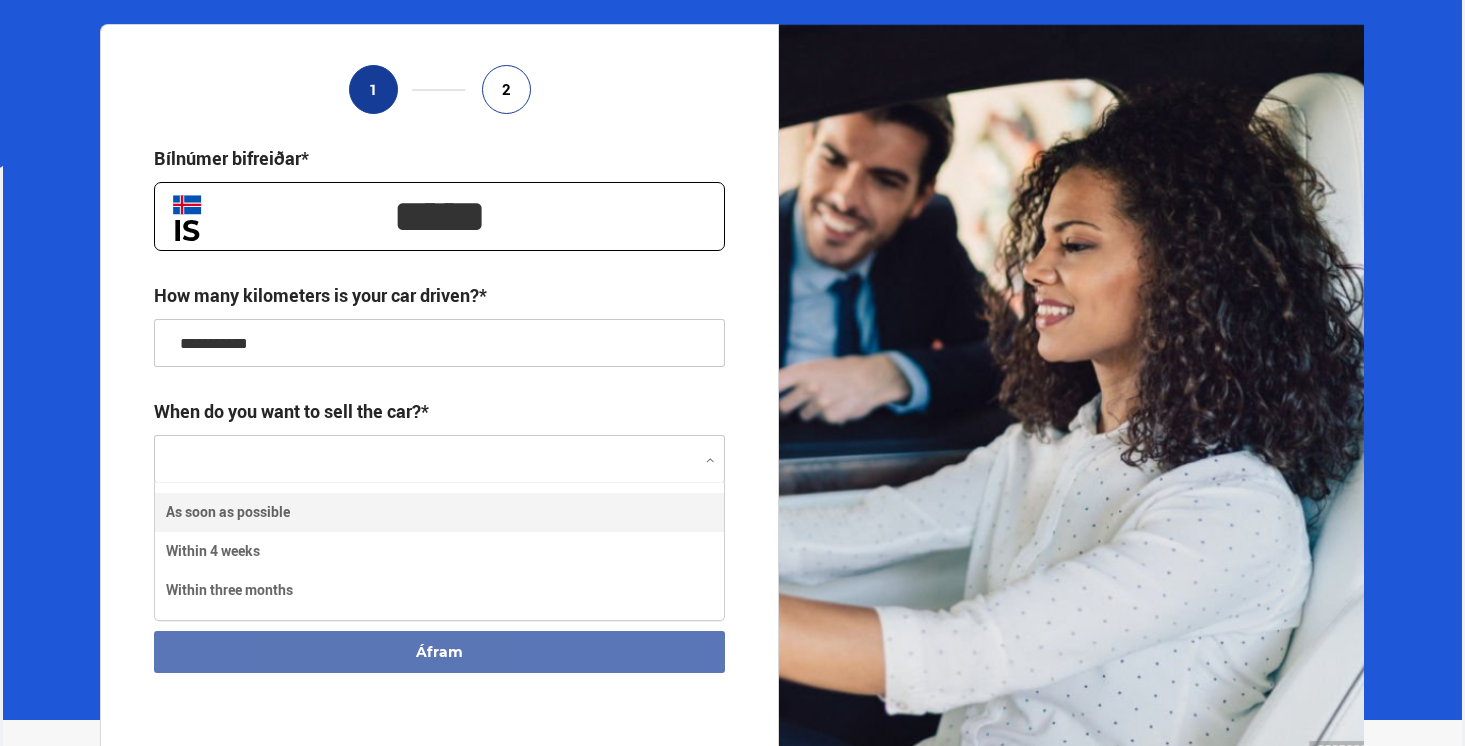 scroll, scrollTop: 139, scrollLeft: 573, axis: both 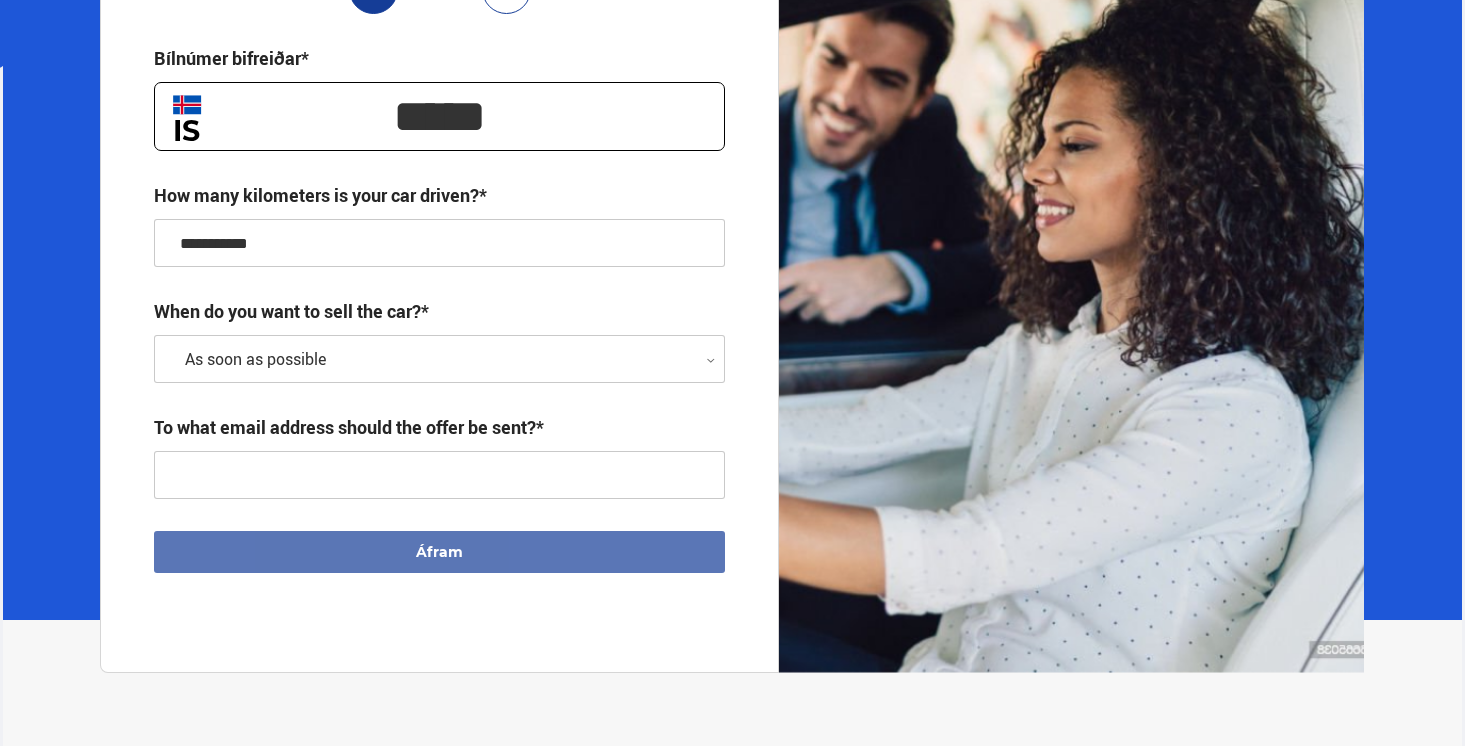click at bounding box center (439, 475) 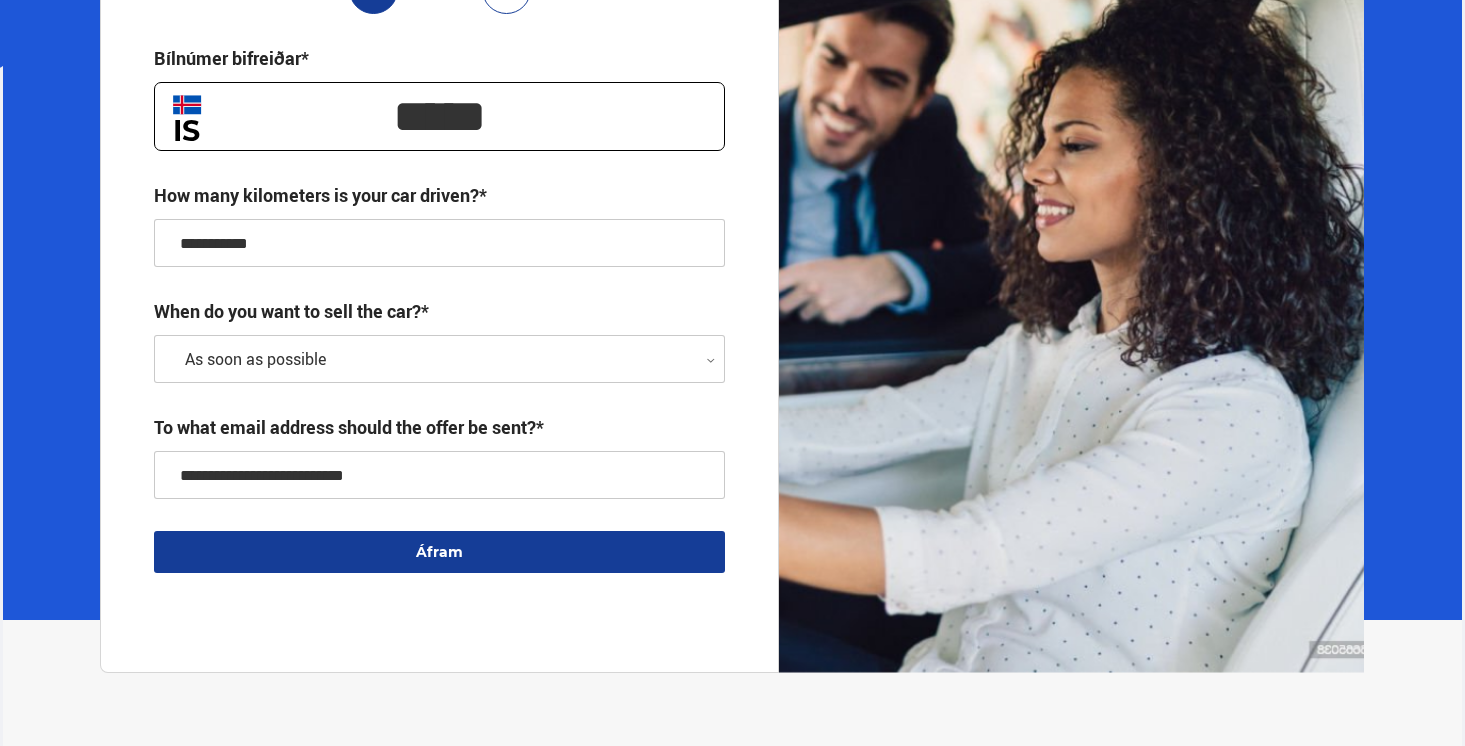 click on "**********" at bounding box center (439, 298) 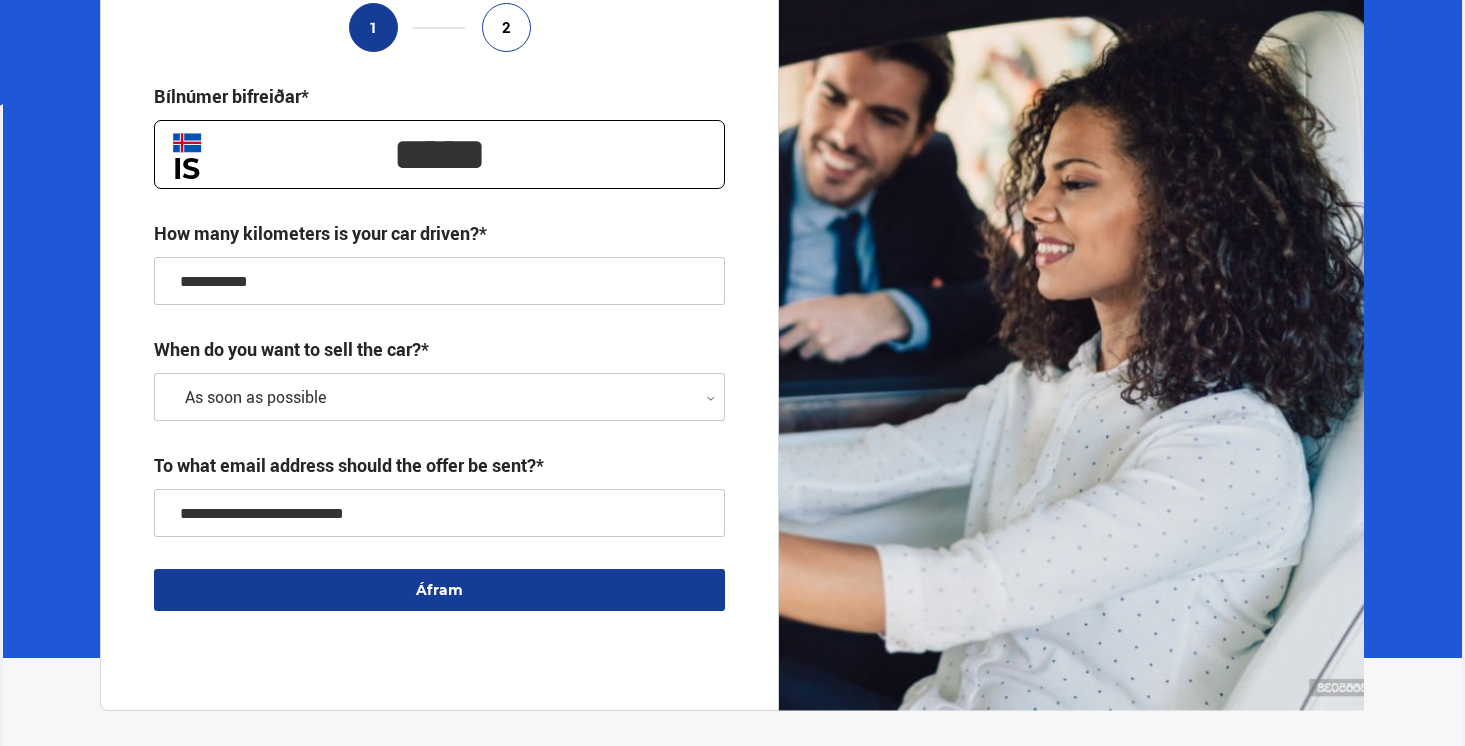 scroll, scrollTop: 352, scrollLeft: 0, axis: vertical 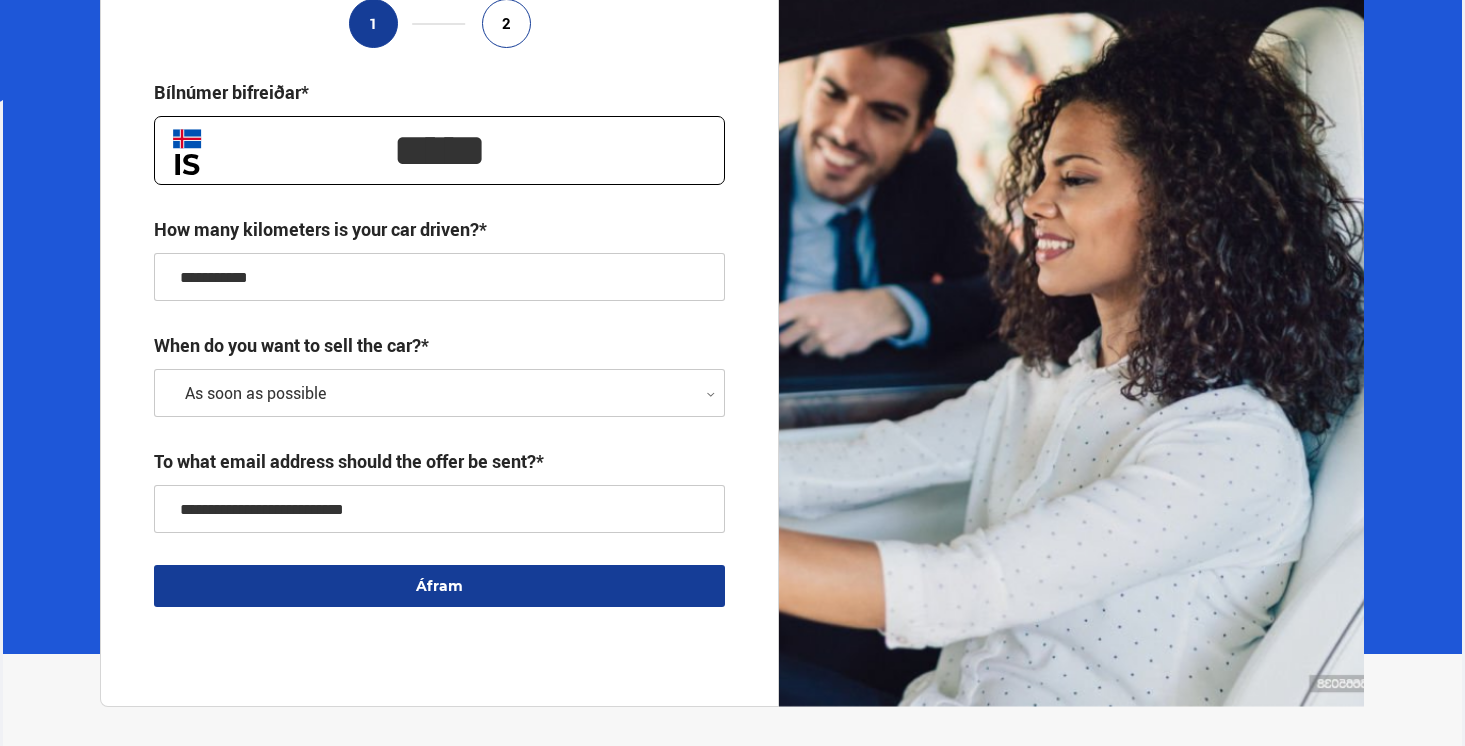 click on "Áfram" at bounding box center [439, 586] 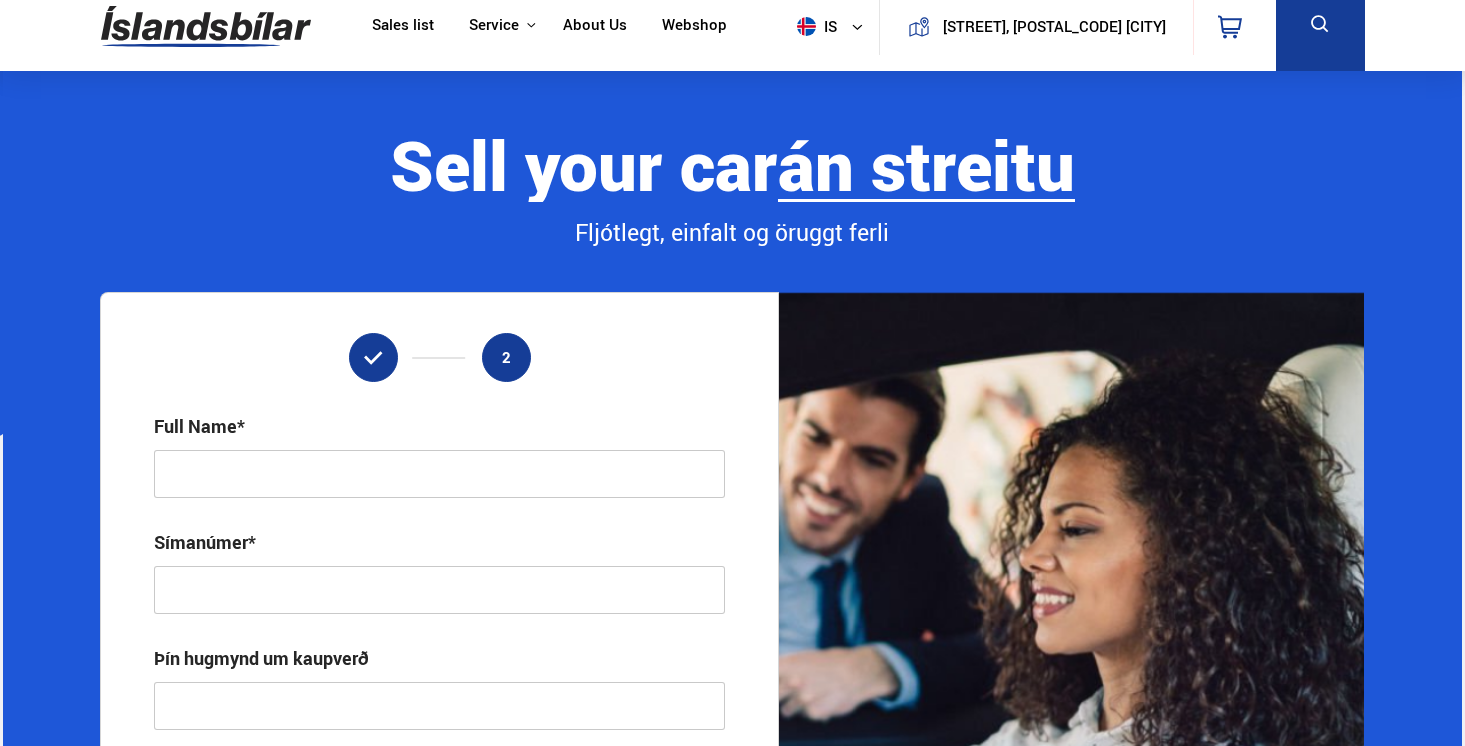 scroll, scrollTop: 0, scrollLeft: 0, axis: both 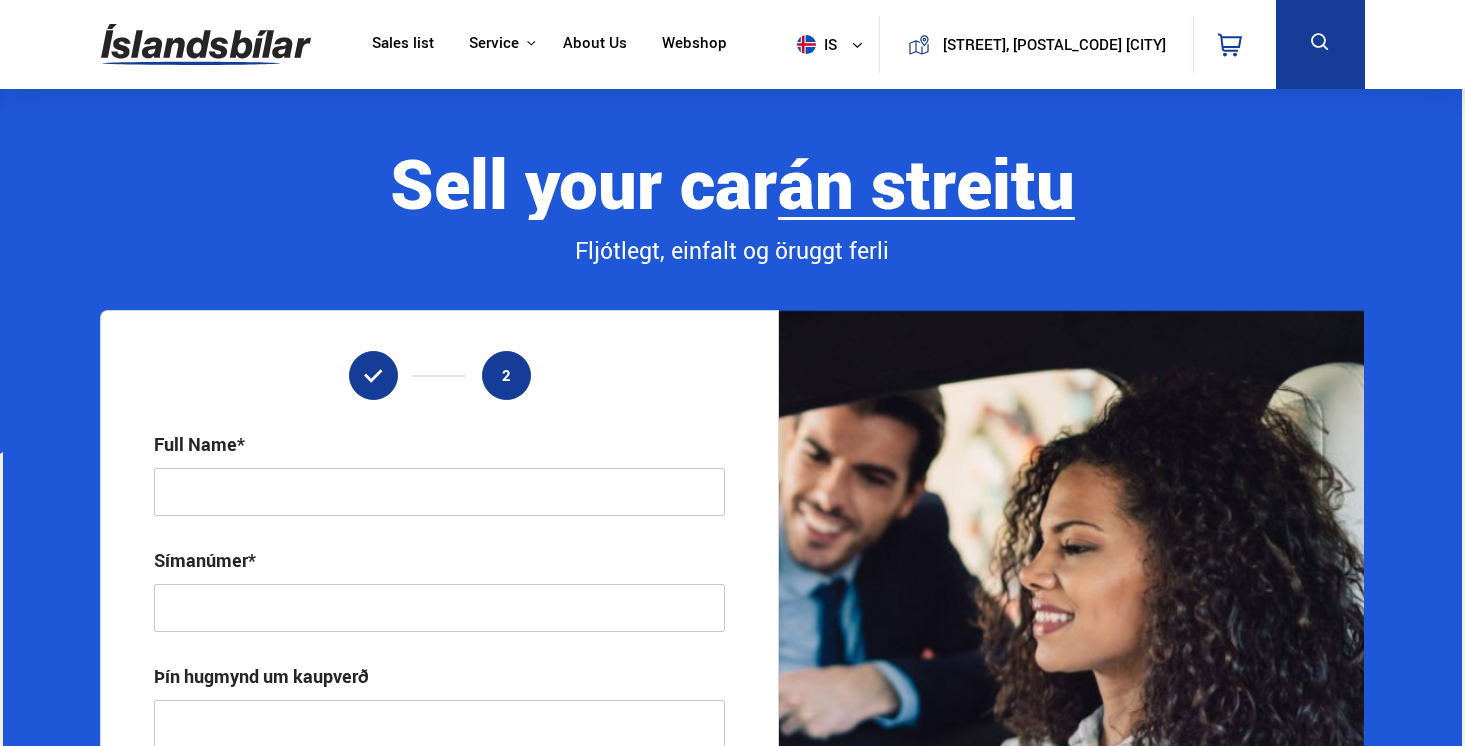click on "Sales list" at bounding box center [403, 44] 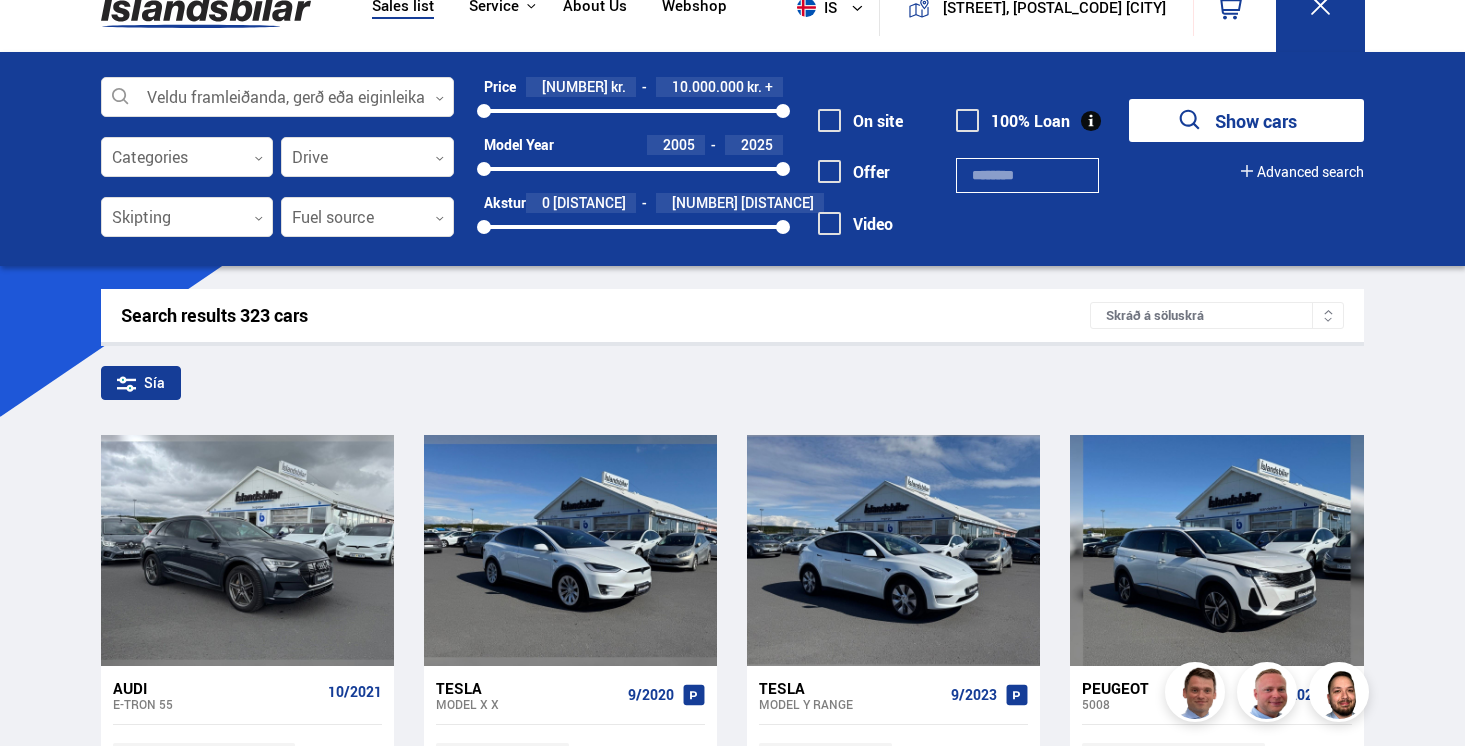 scroll, scrollTop: 0, scrollLeft: 0, axis: both 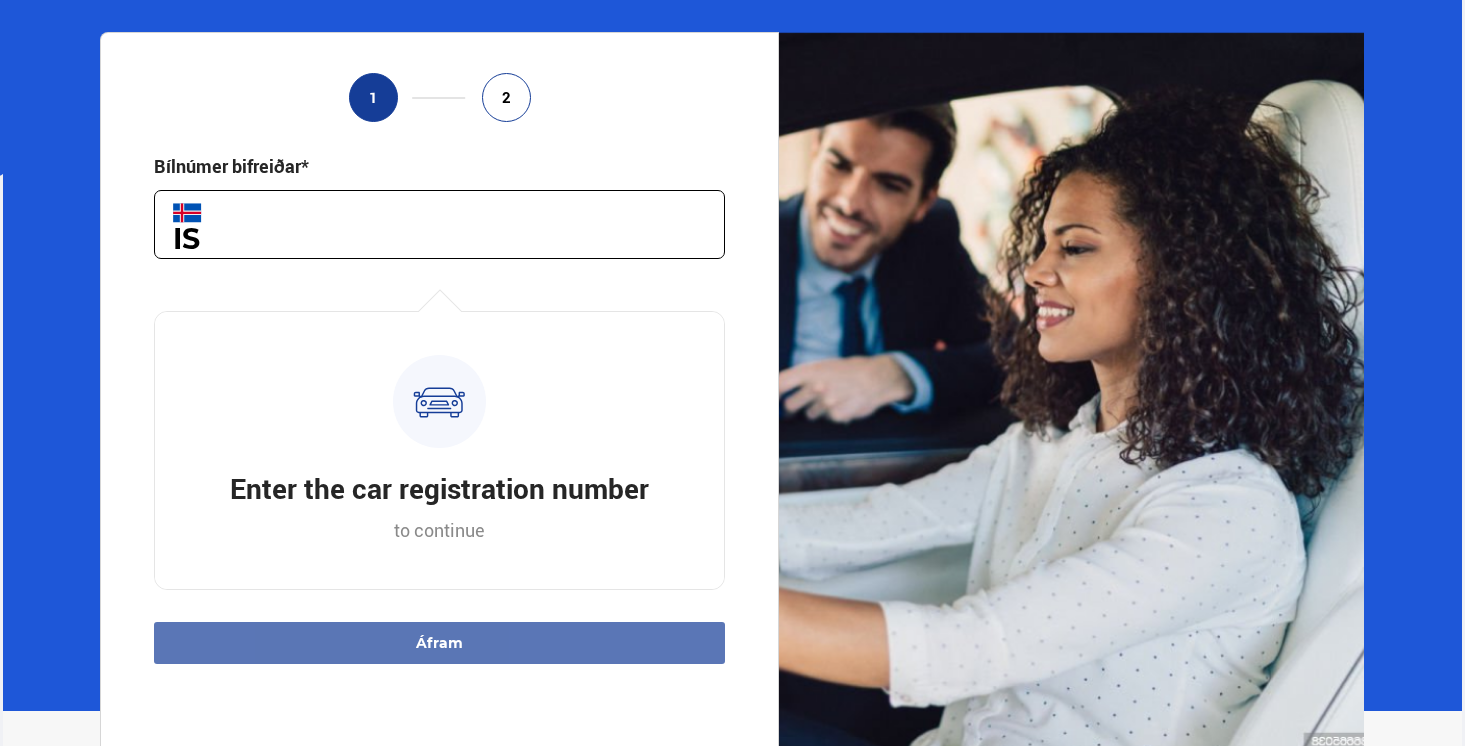 click at bounding box center [439, 224] 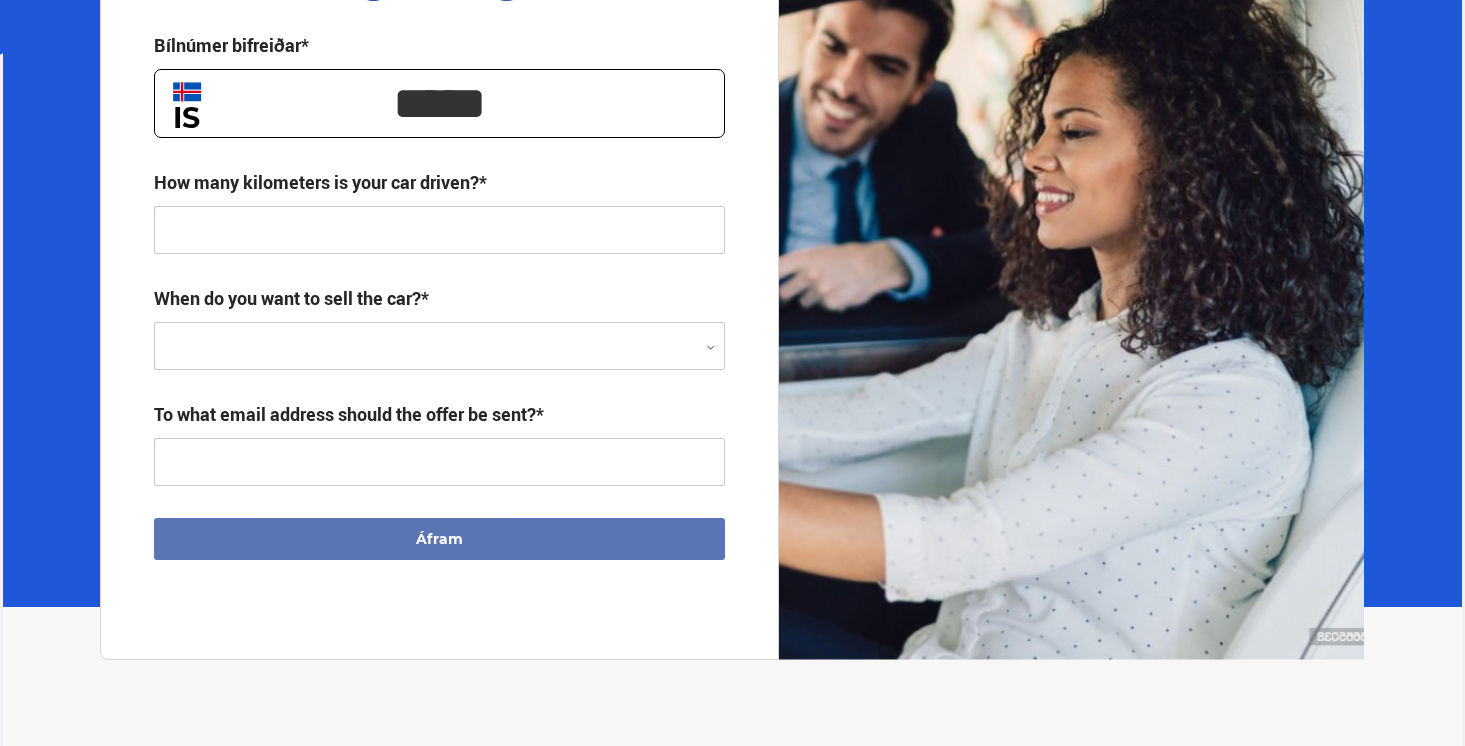 scroll, scrollTop: 393, scrollLeft: 0, axis: vertical 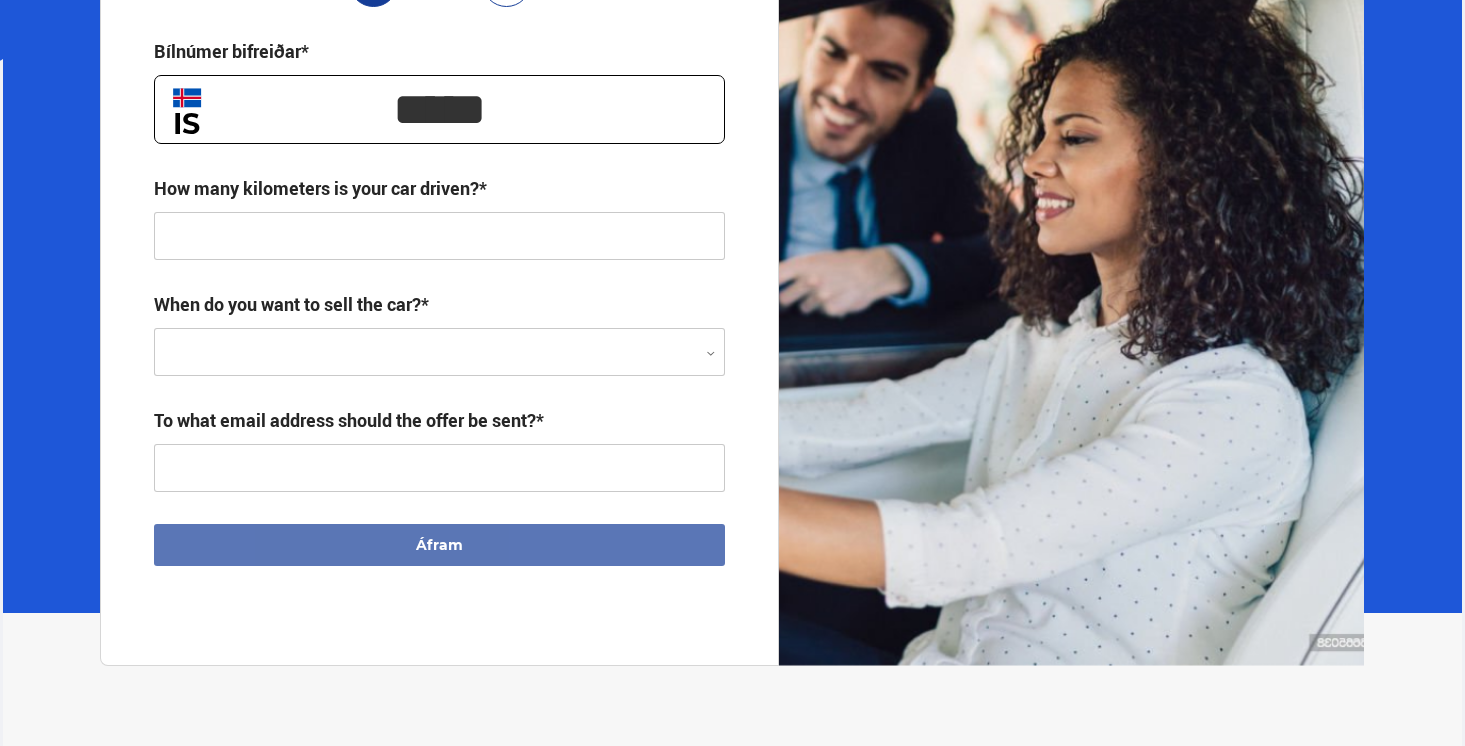 click at bounding box center [439, 236] 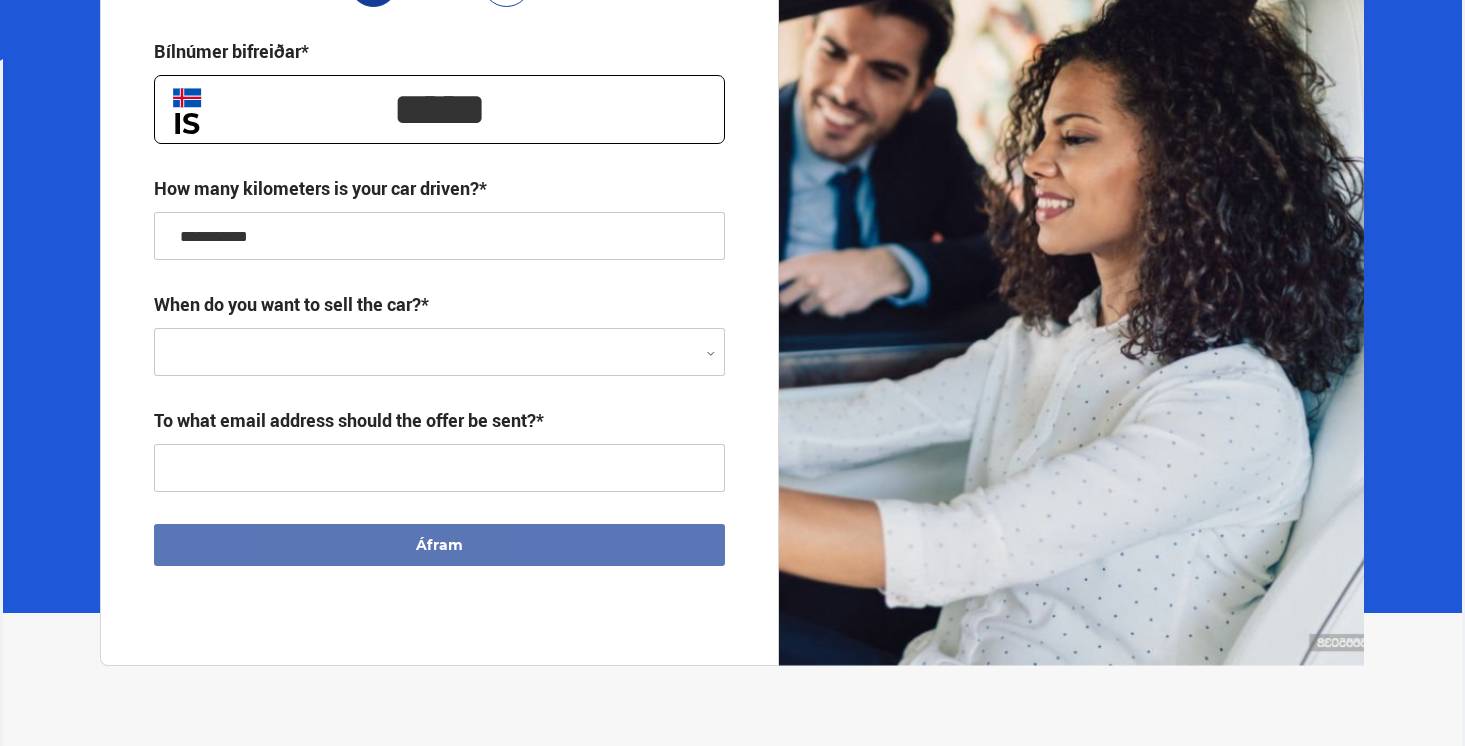 click at bounding box center (439, 353) 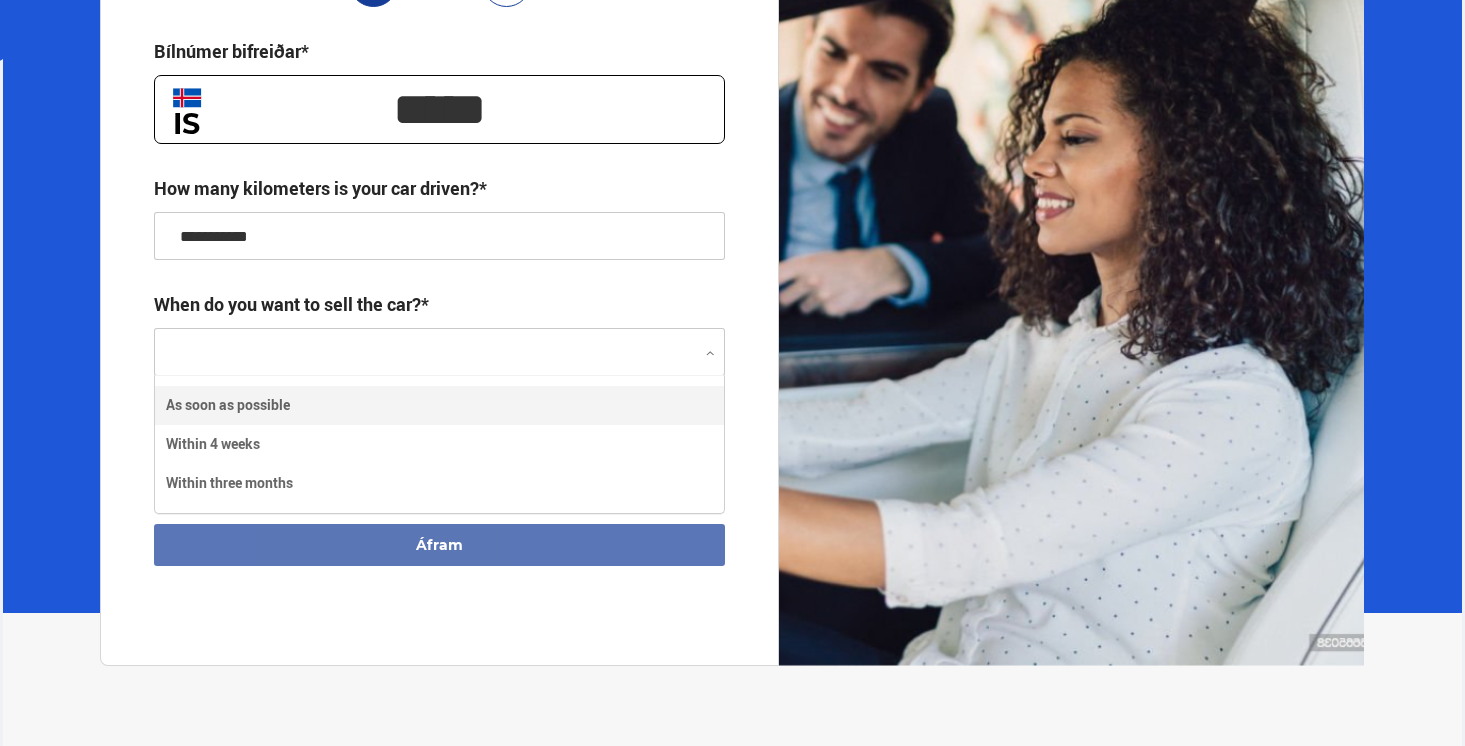 scroll, scrollTop: 139, scrollLeft: 573, axis: both 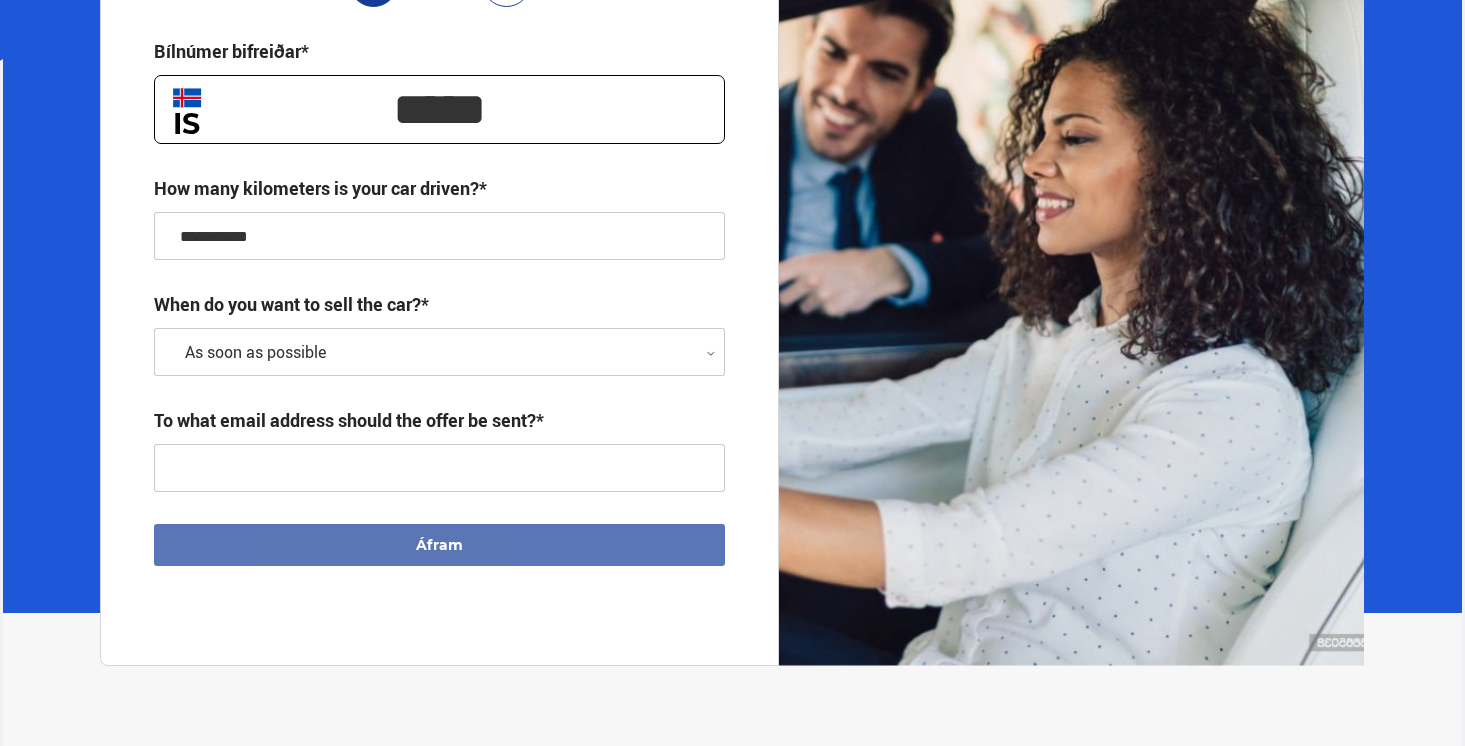 click at bounding box center [439, 468] 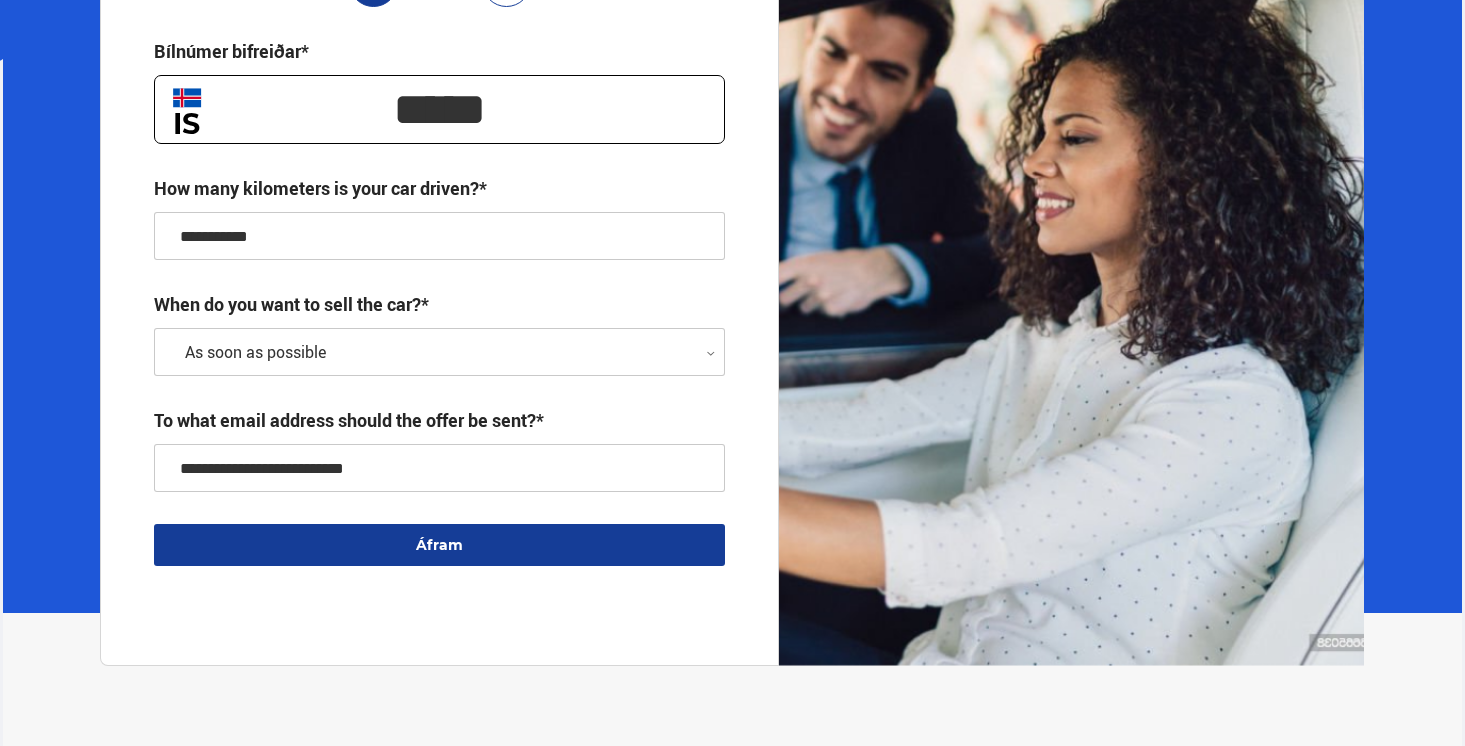 click on "**********" at bounding box center [439, 291] 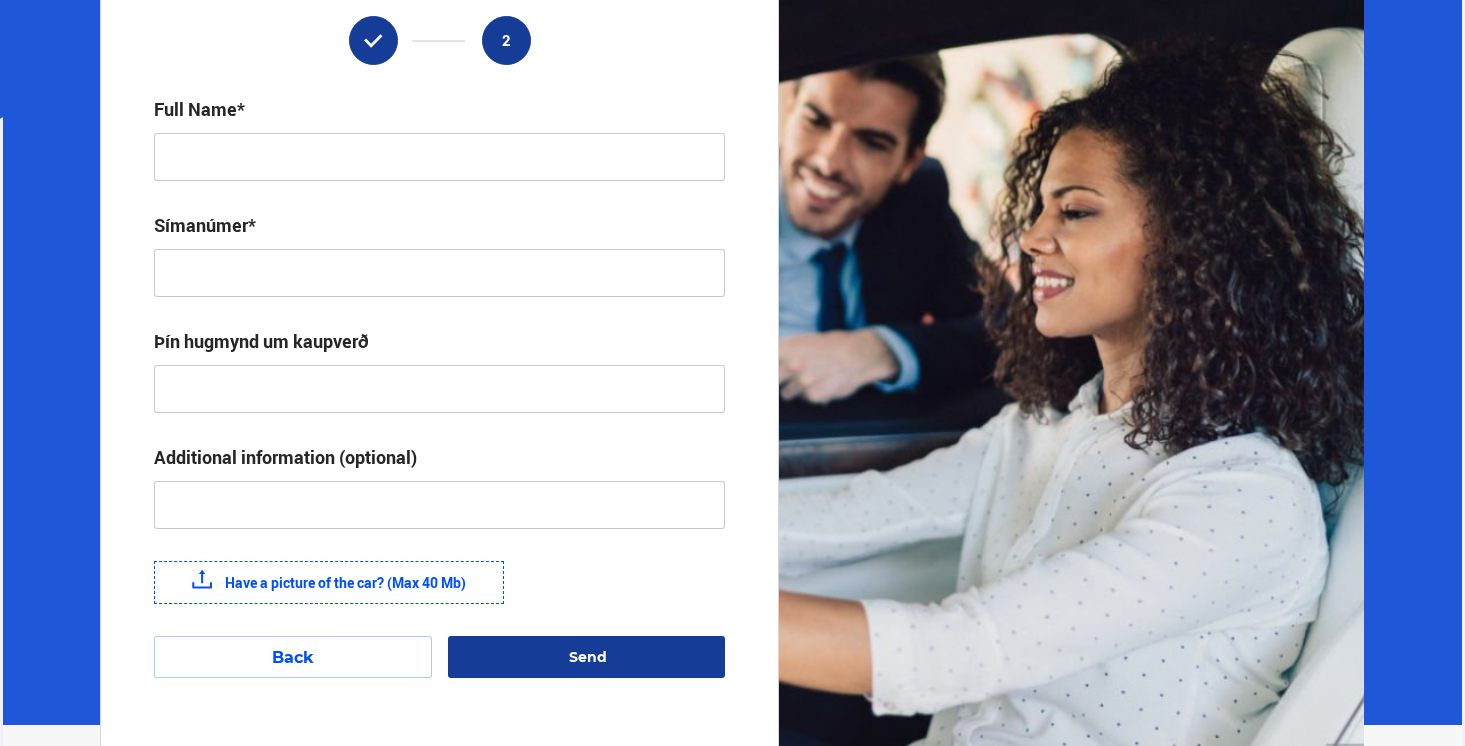 scroll, scrollTop: 332, scrollLeft: 0, axis: vertical 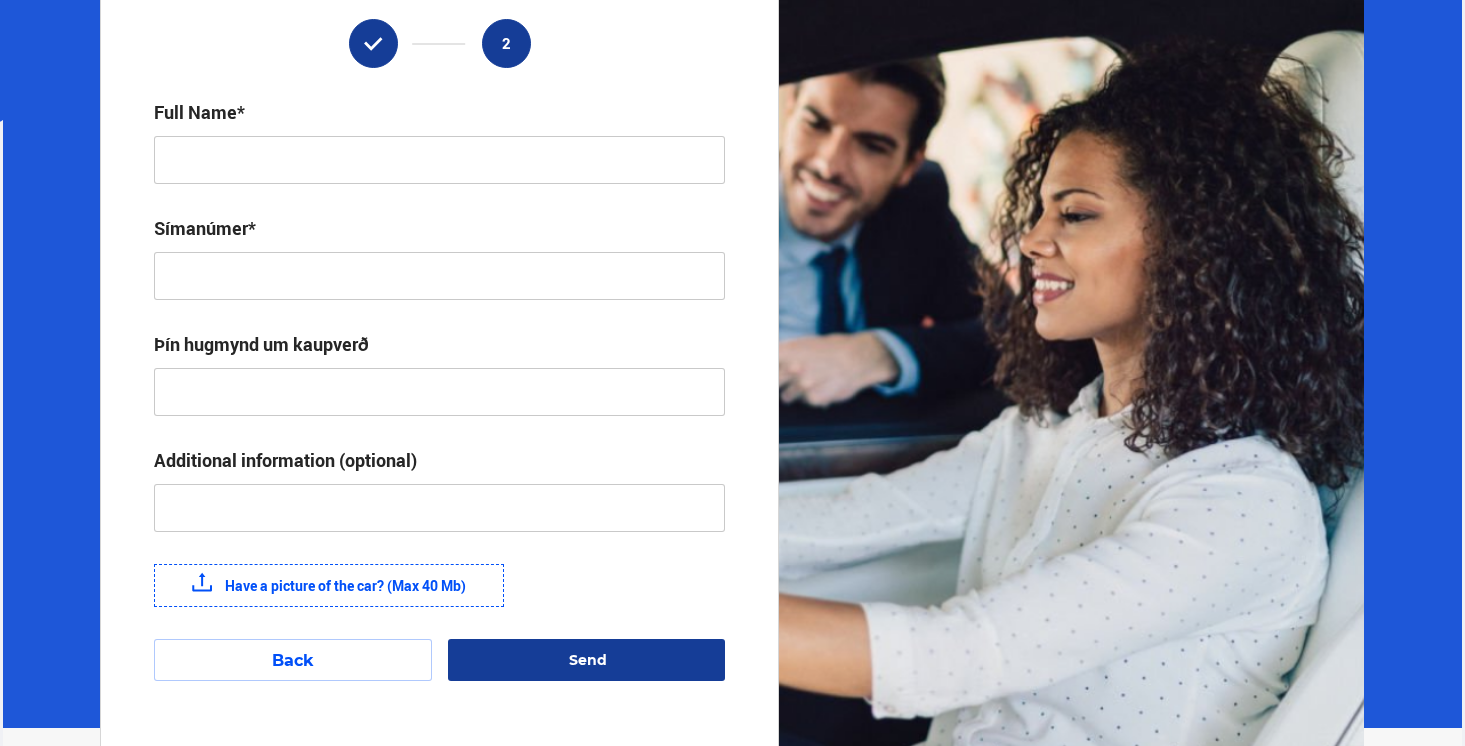 click at bounding box center [439, 160] 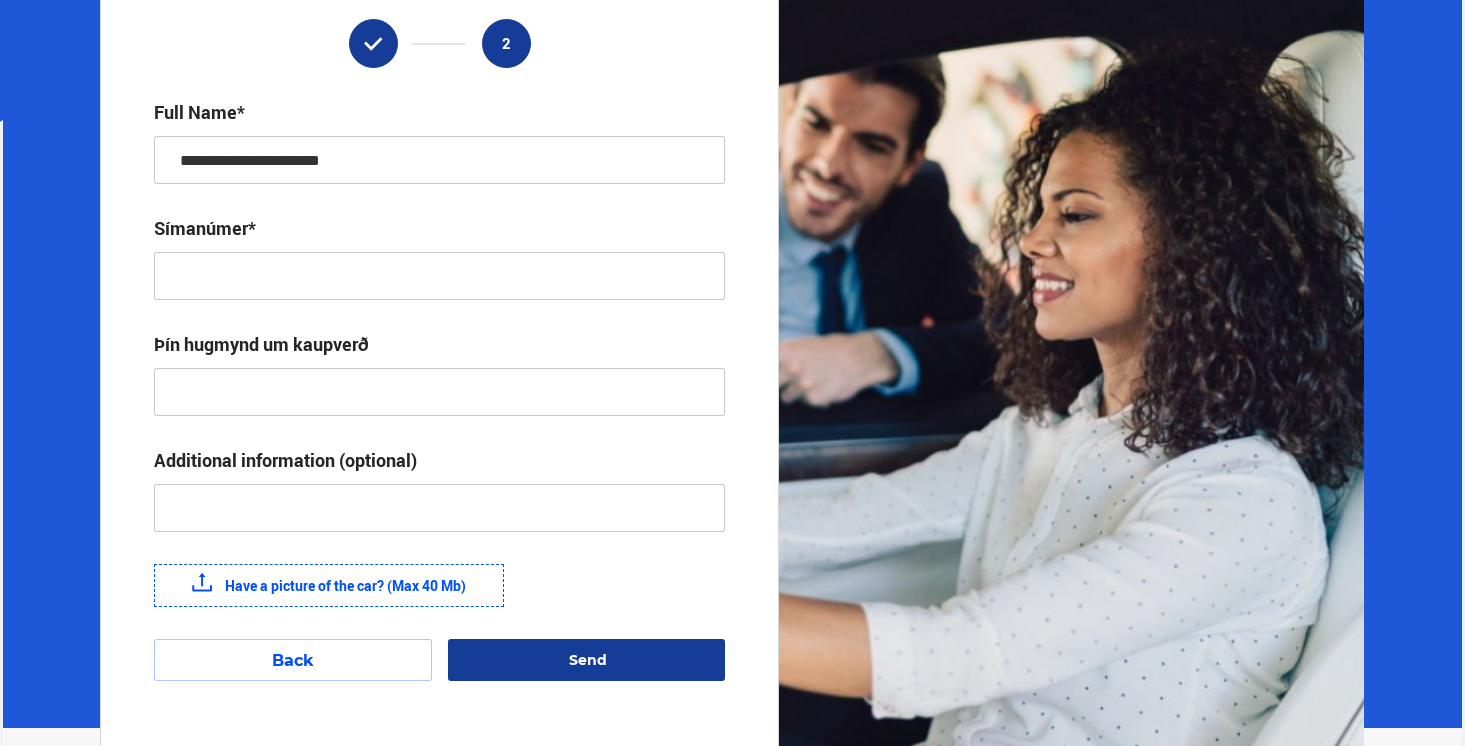 type on "**********" 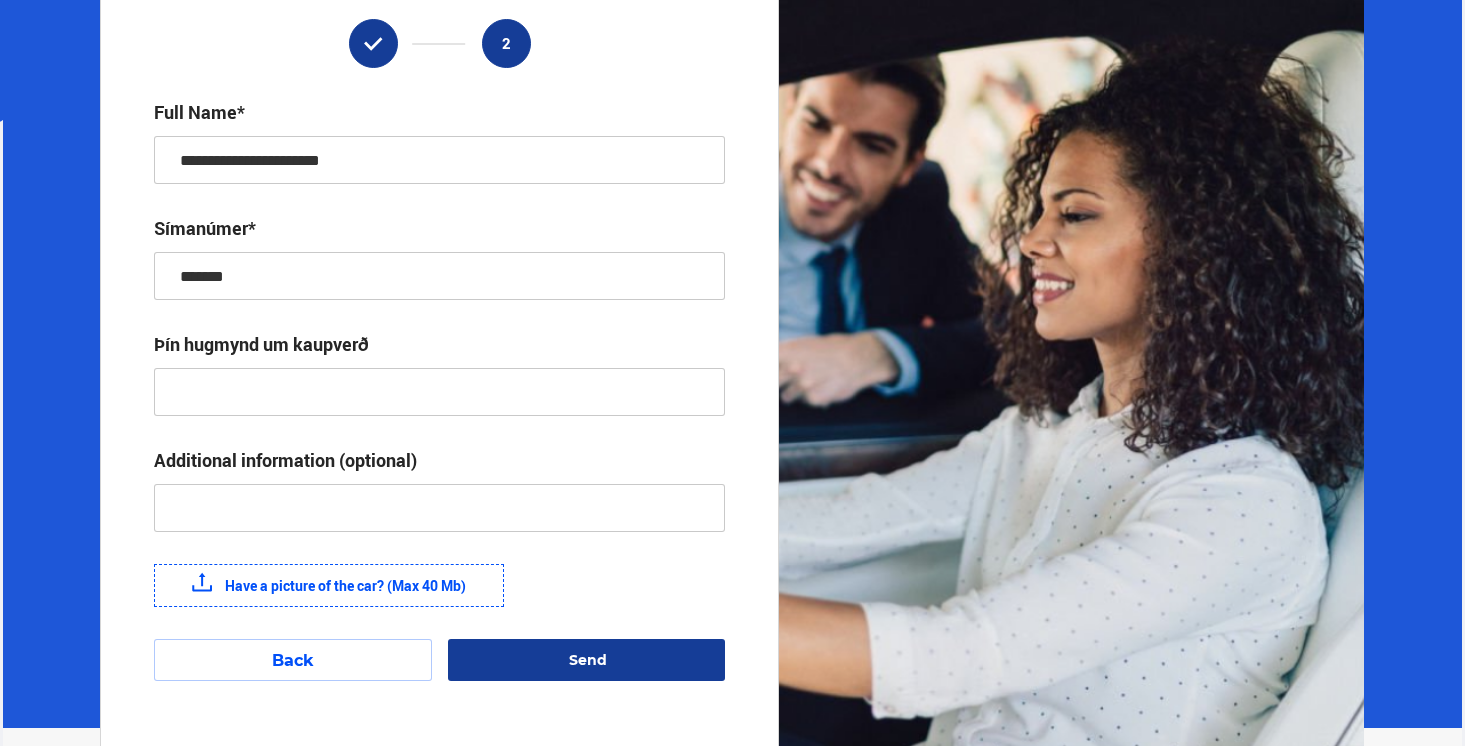 type on "*******" 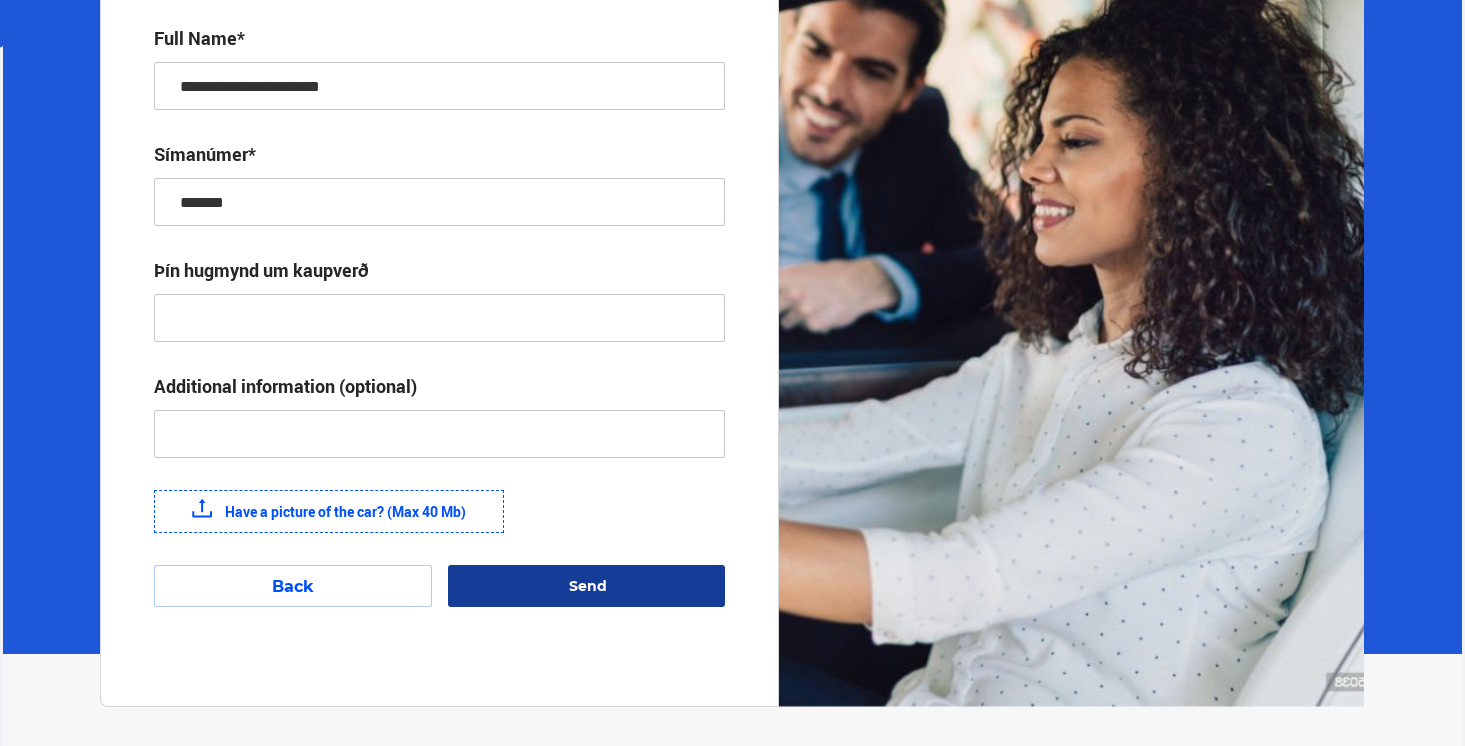 scroll, scrollTop: 458, scrollLeft: 0, axis: vertical 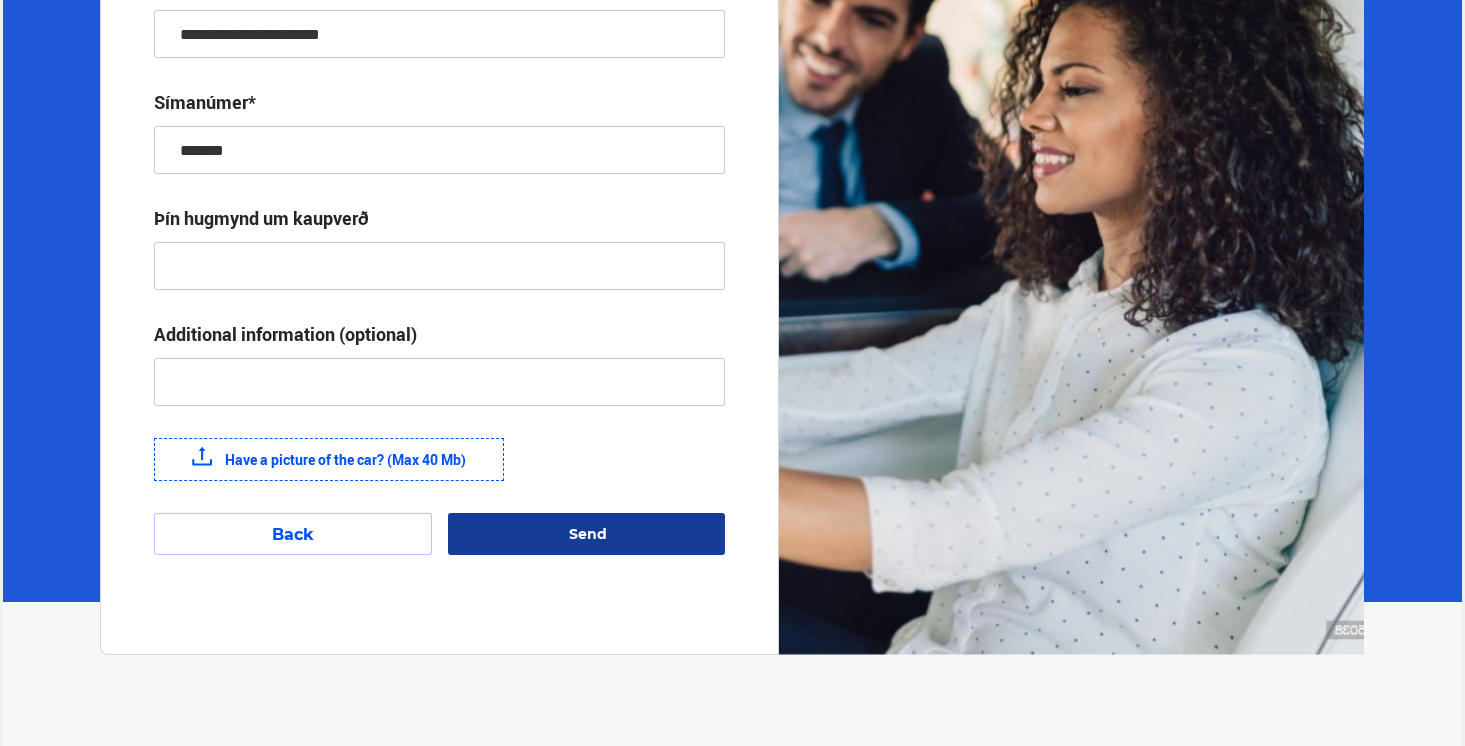 click at bounding box center (439, 266) 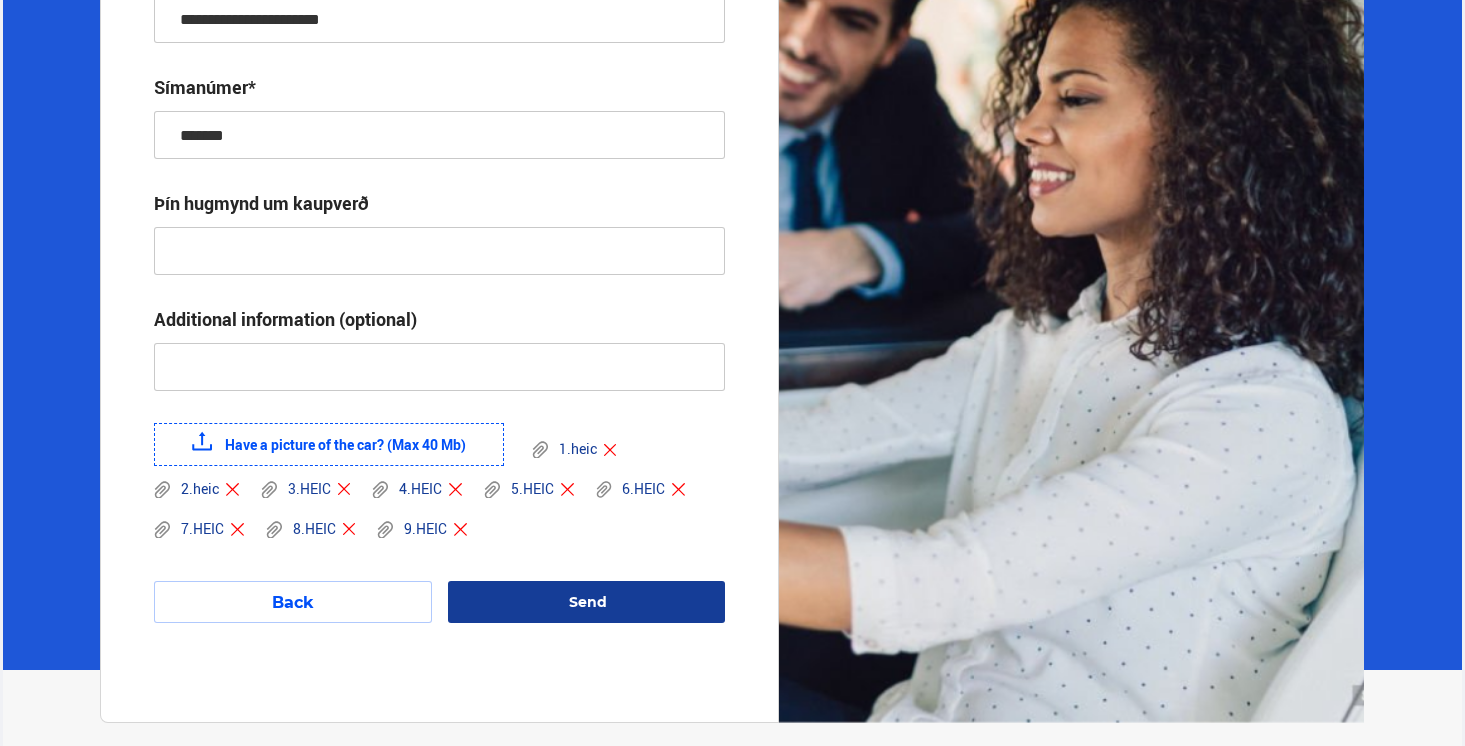 scroll, scrollTop: 470, scrollLeft: 0, axis: vertical 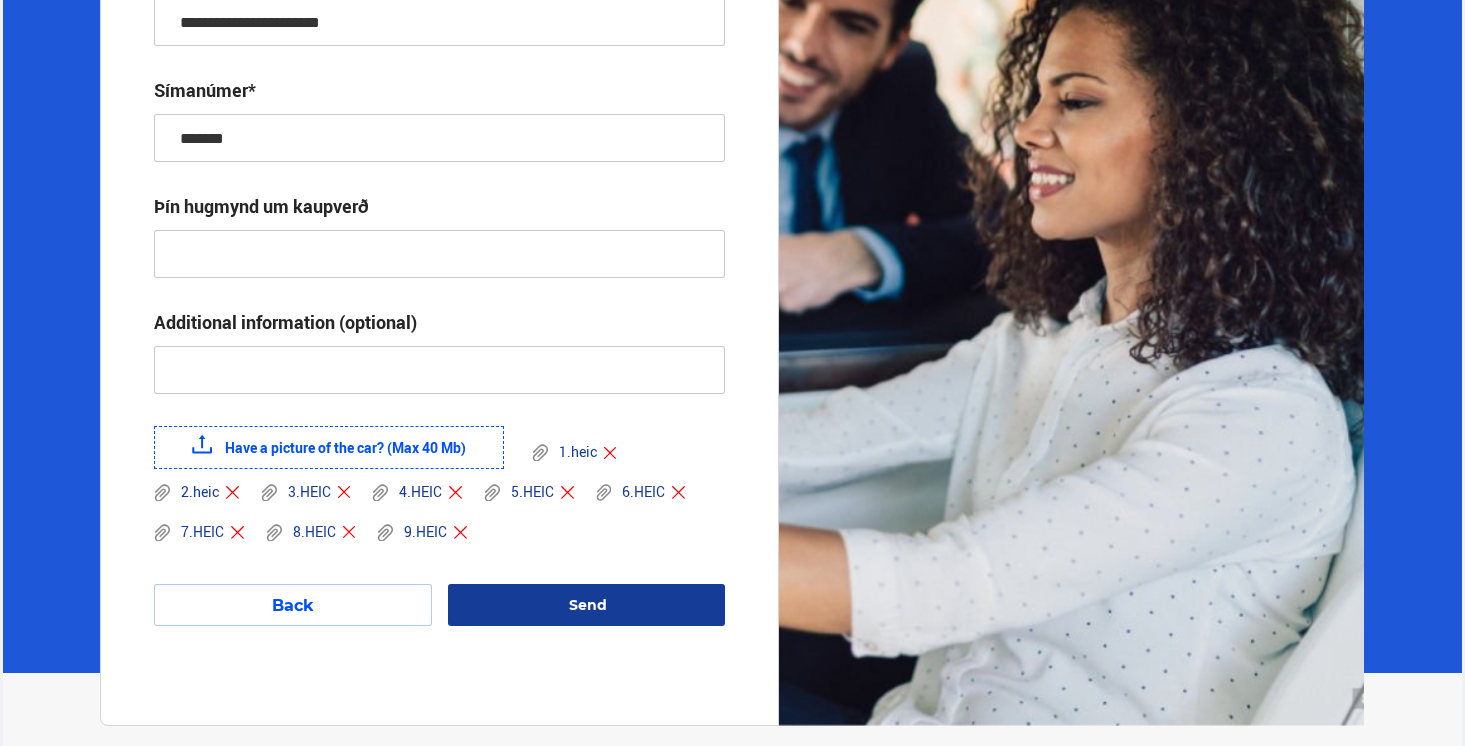 click at bounding box center [439, 254] 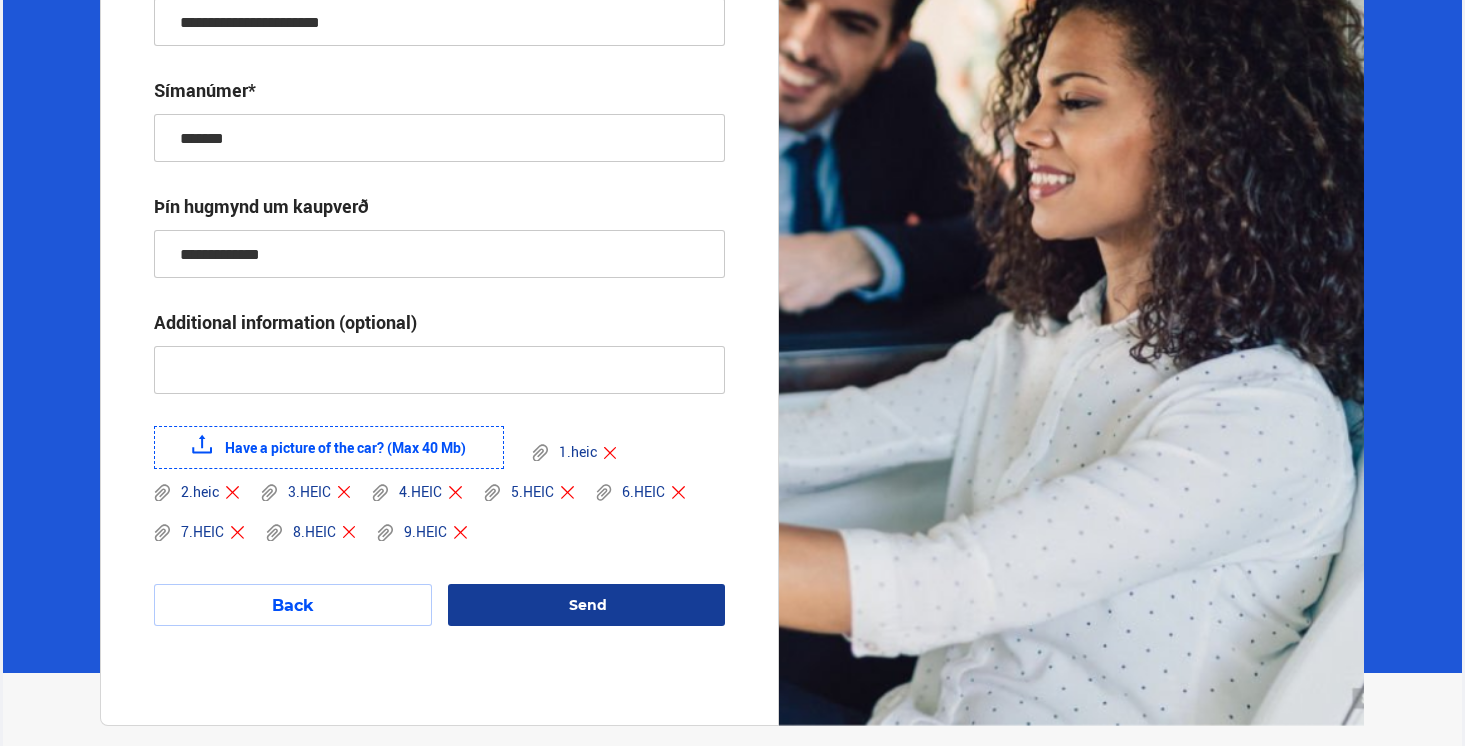 type on "**********" 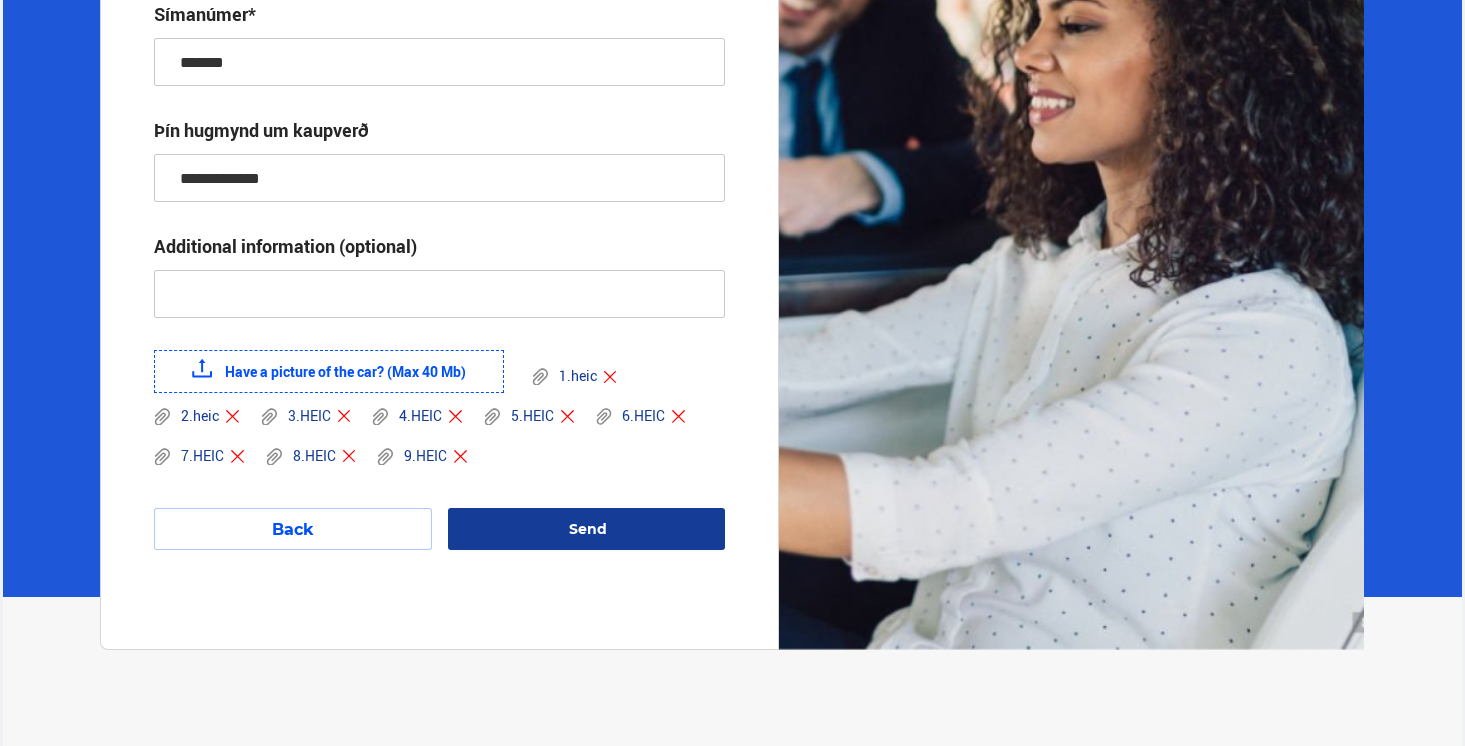 scroll, scrollTop: 549, scrollLeft: 0, axis: vertical 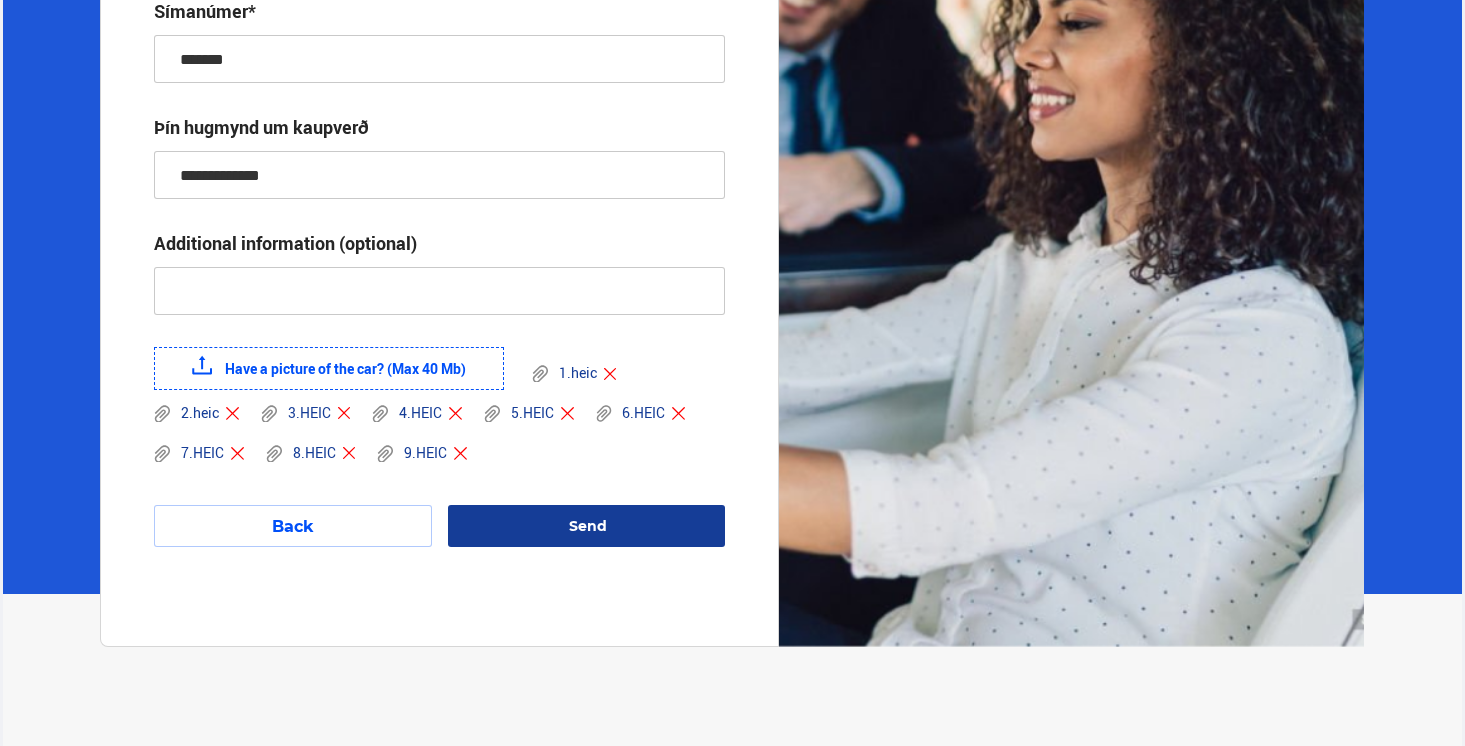 click on "Back" at bounding box center [292, 526] 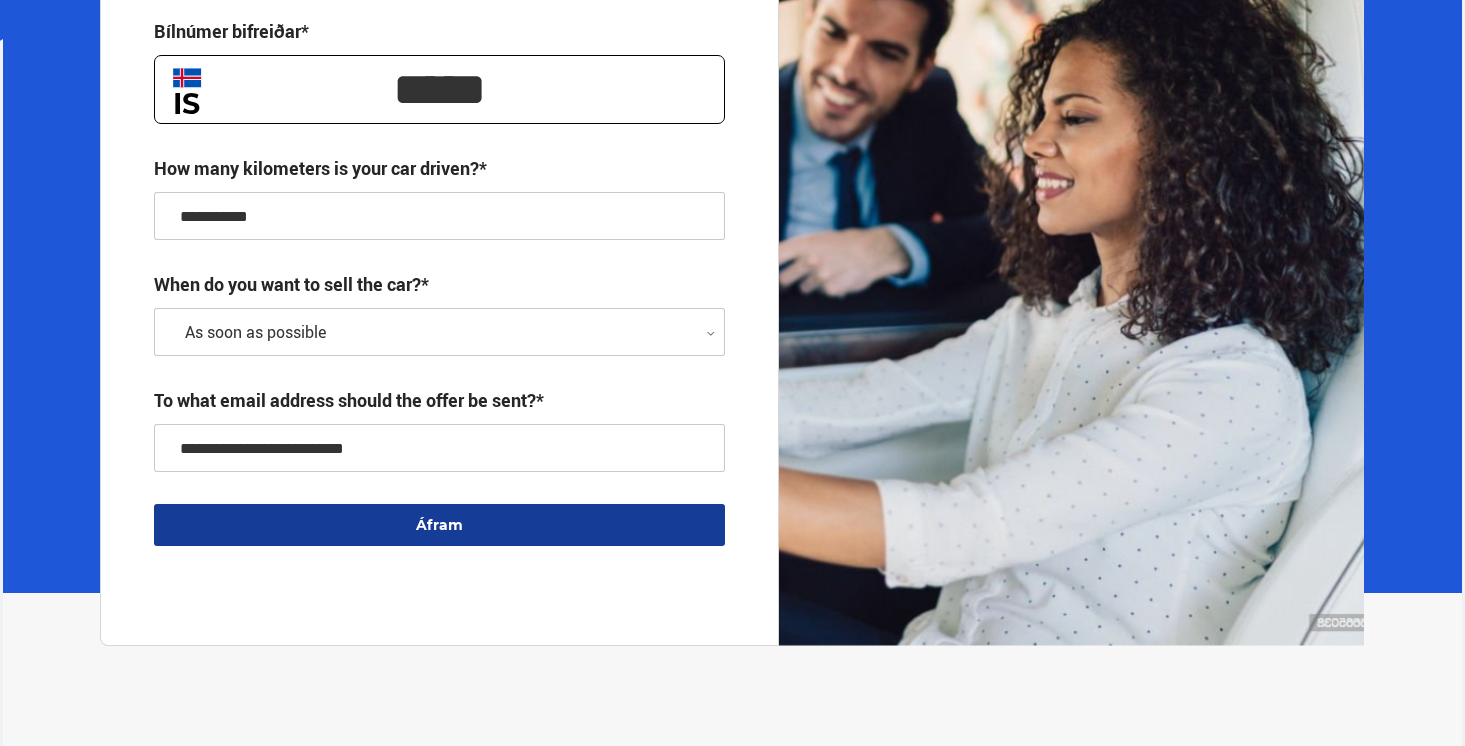 click on "**********" at bounding box center [439, 448] 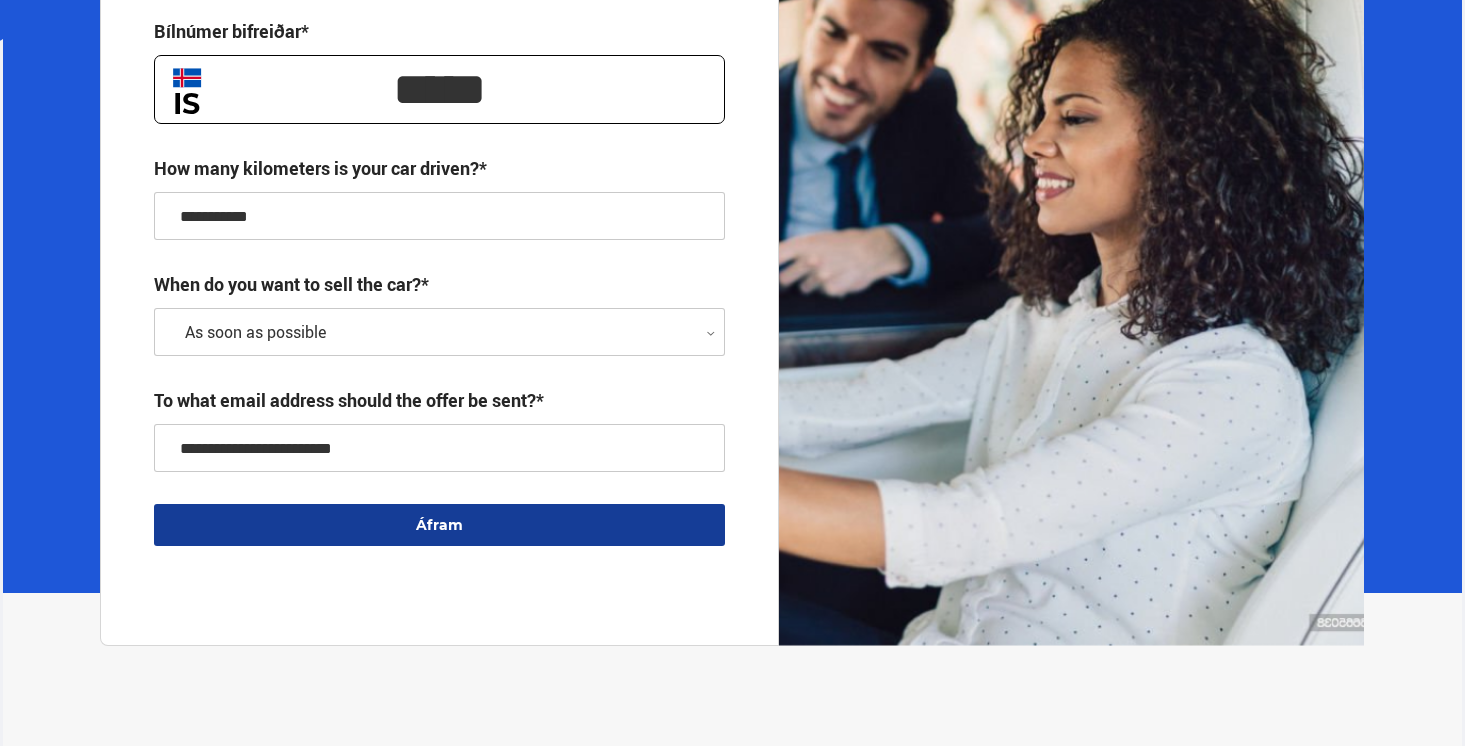 type on "**********" 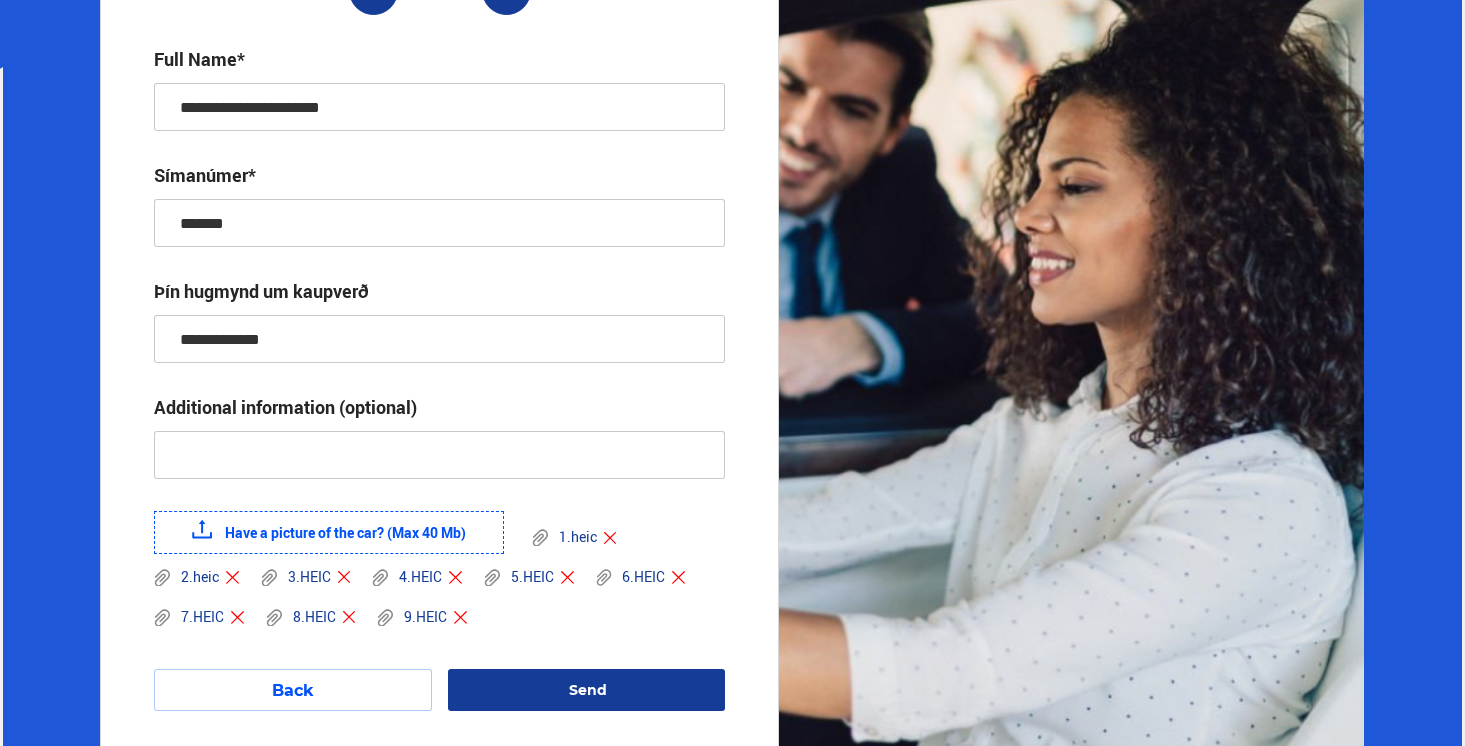 scroll, scrollTop: 370, scrollLeft: 0, axis: vertical 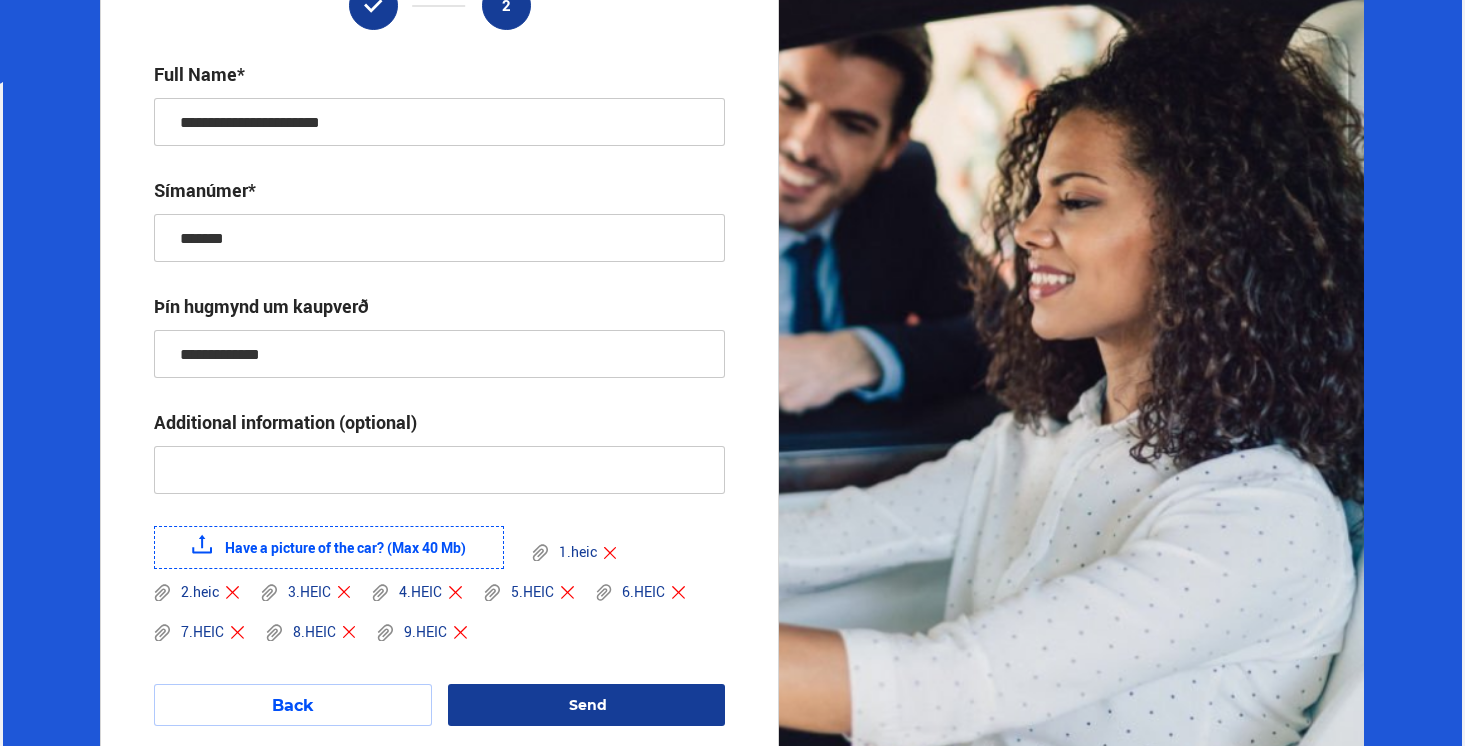 click on "**********" at bounding box center [439, 122] 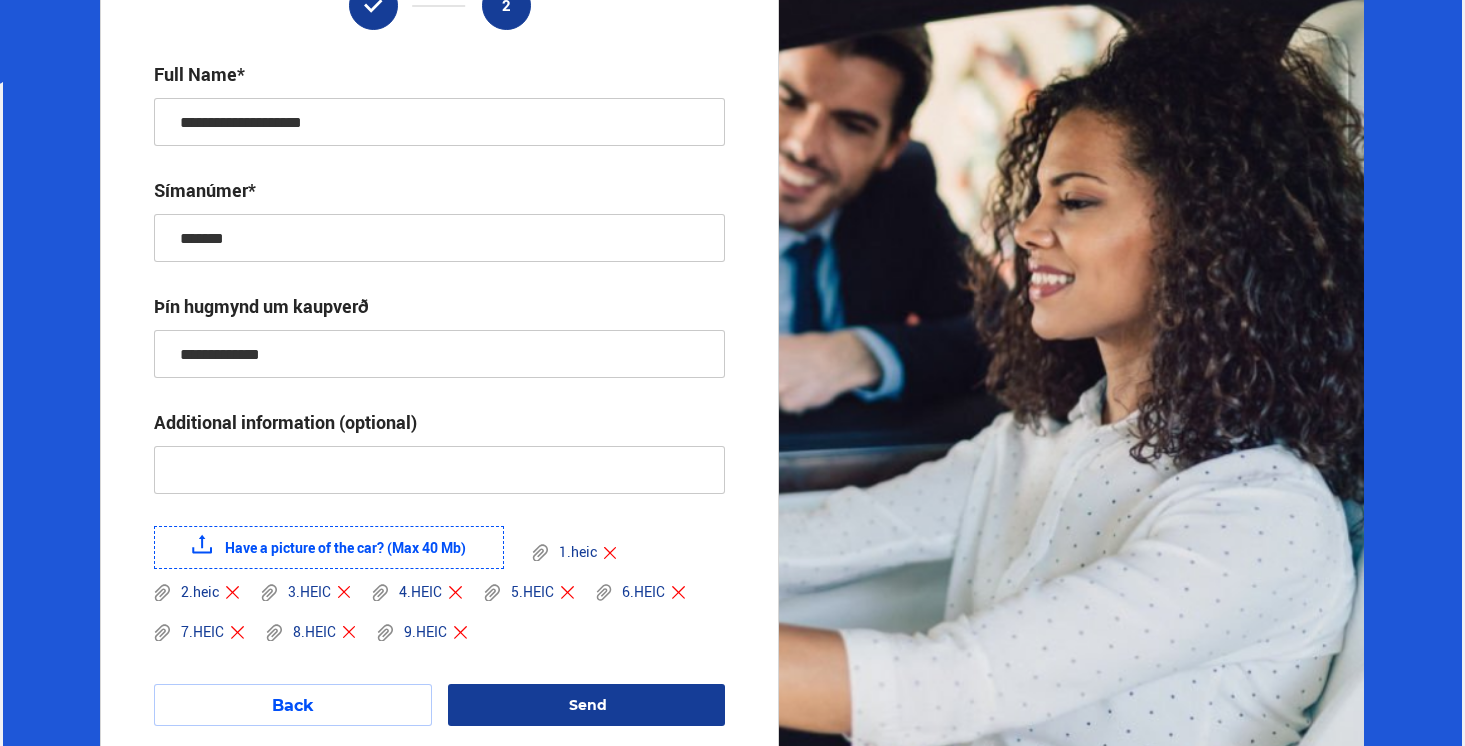 type on "**********" 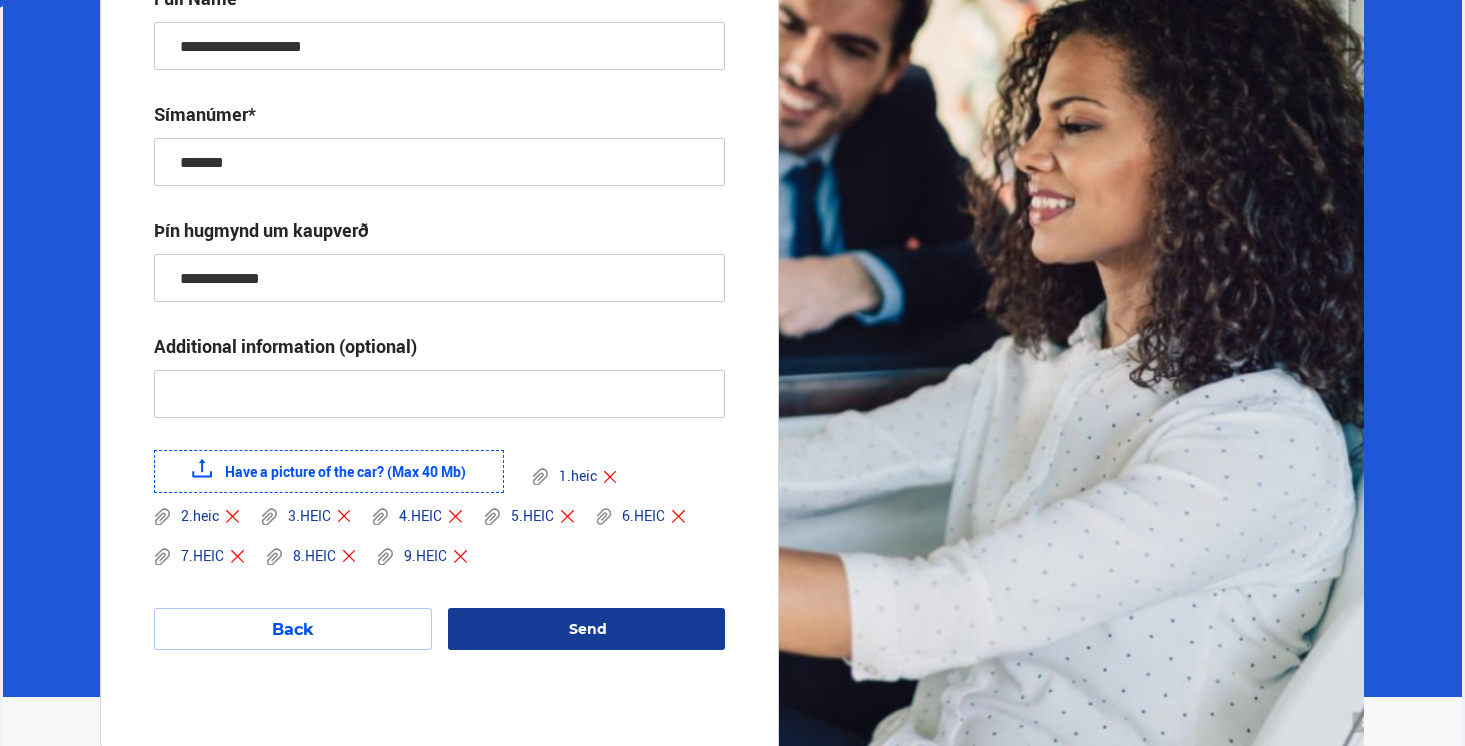 scroll, scrollTop: 449, scrollLeft: 0, axis: vertical 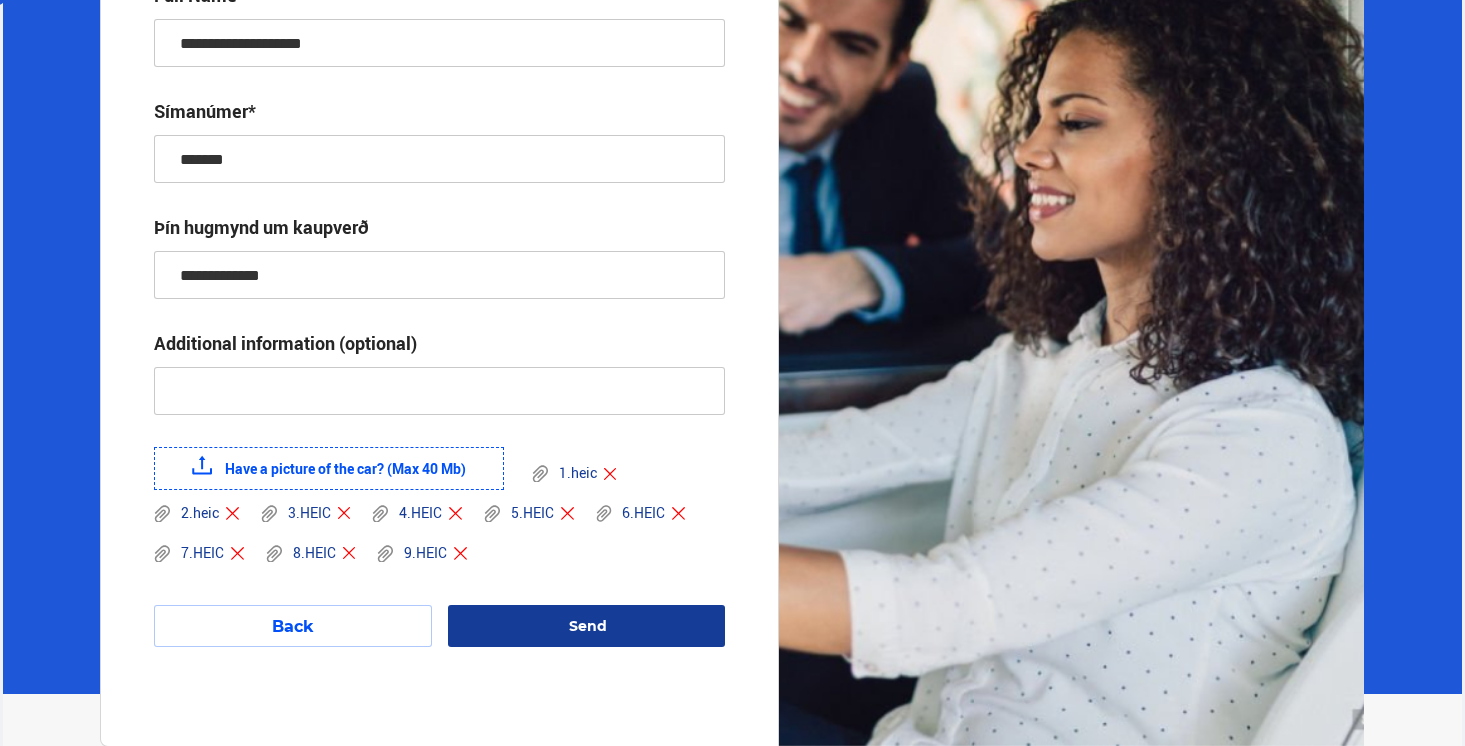 click on "Send" at bounding box center [588, 626] 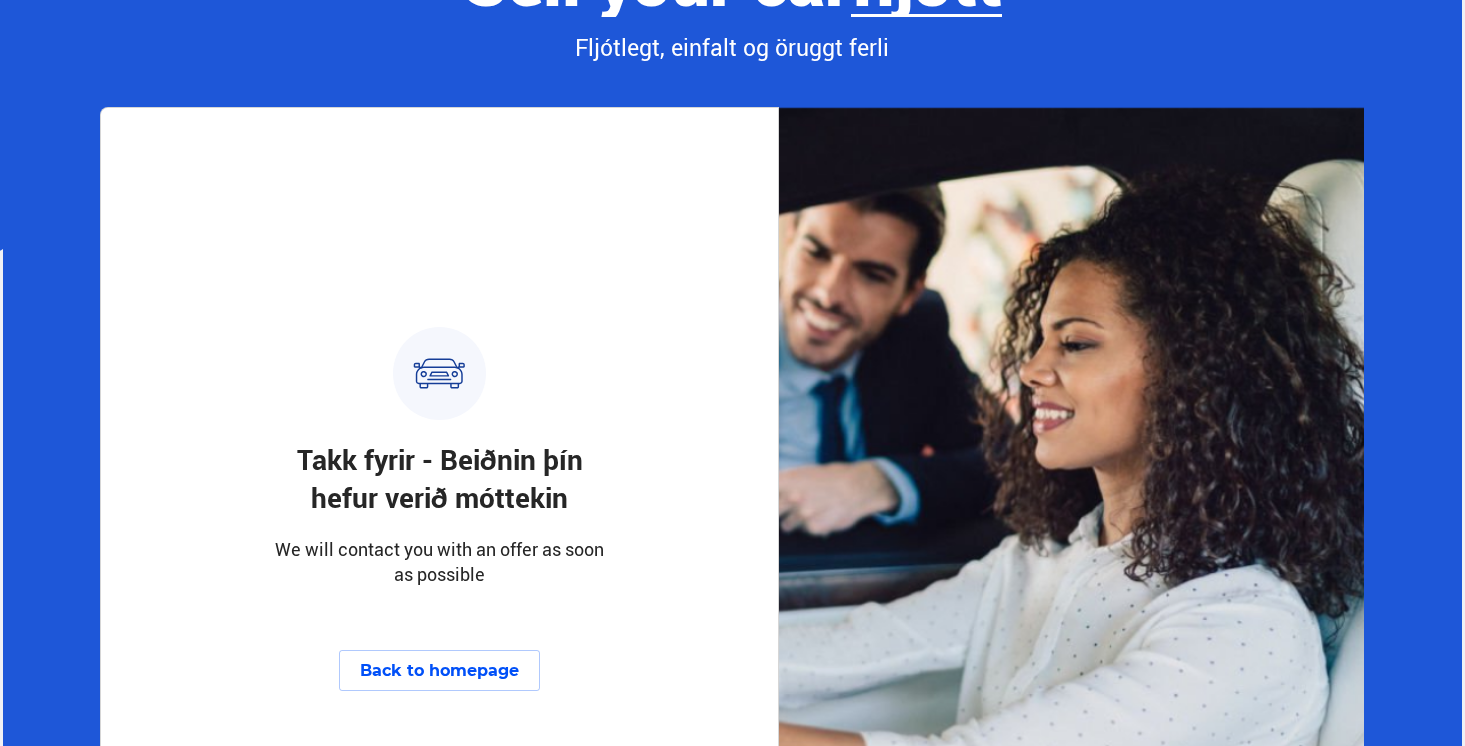scroll, scrollTop: 0, scrollLeft: 0, axis: both 